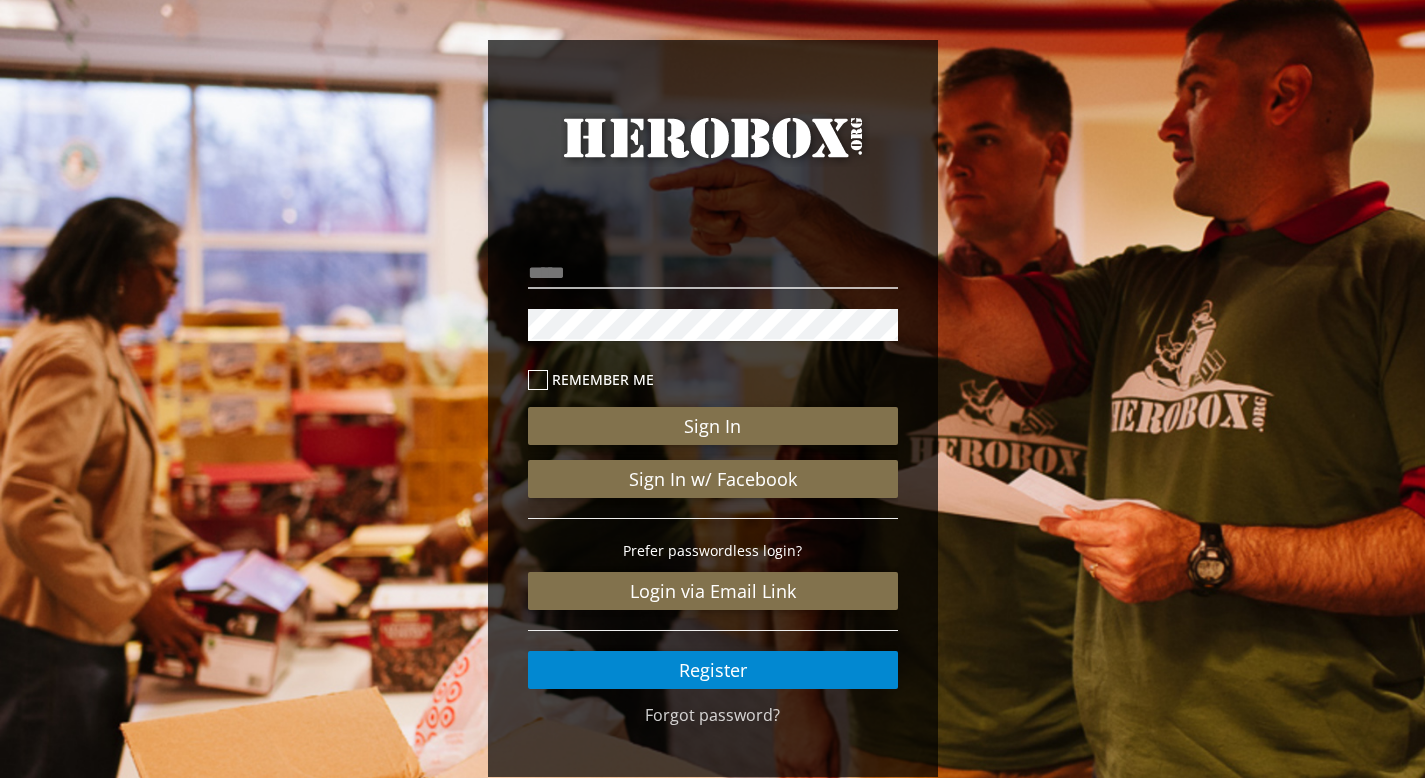 scroll, scrollTop: 0, scrollLeft: 0, axis: both 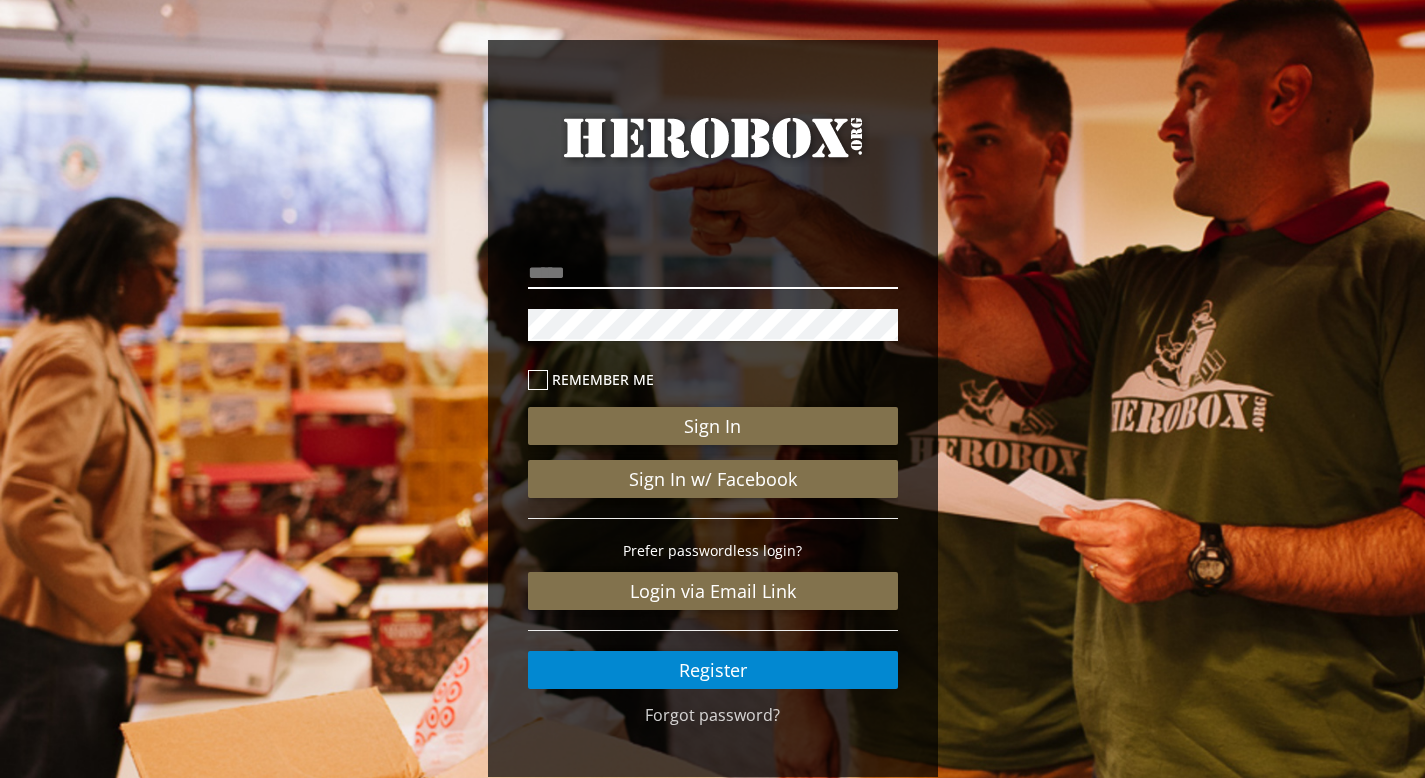 click at bounding box center (713, 273) 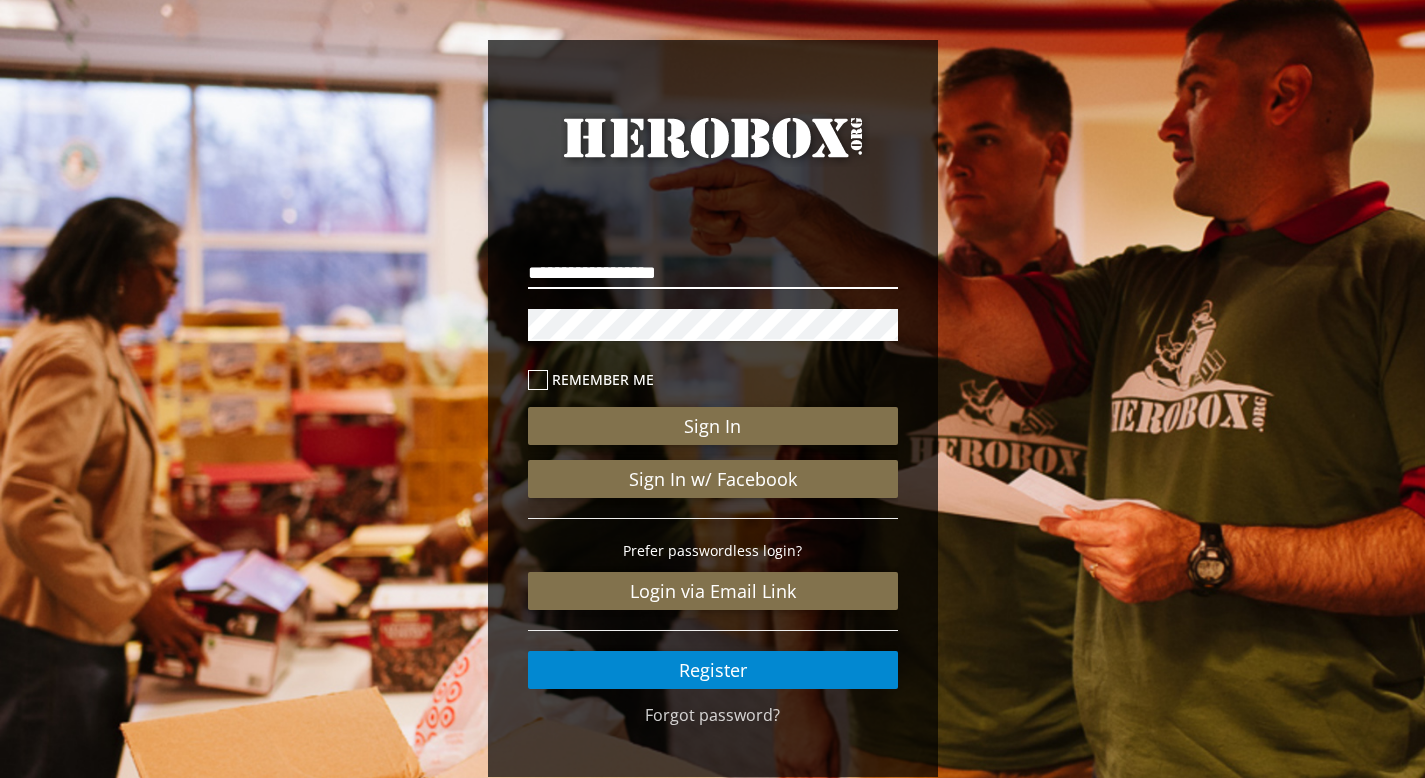 drag, startPoint x: 762, startPoint y: 282, endPoint x: 439, endPoint y: 265, distance: 323.44705 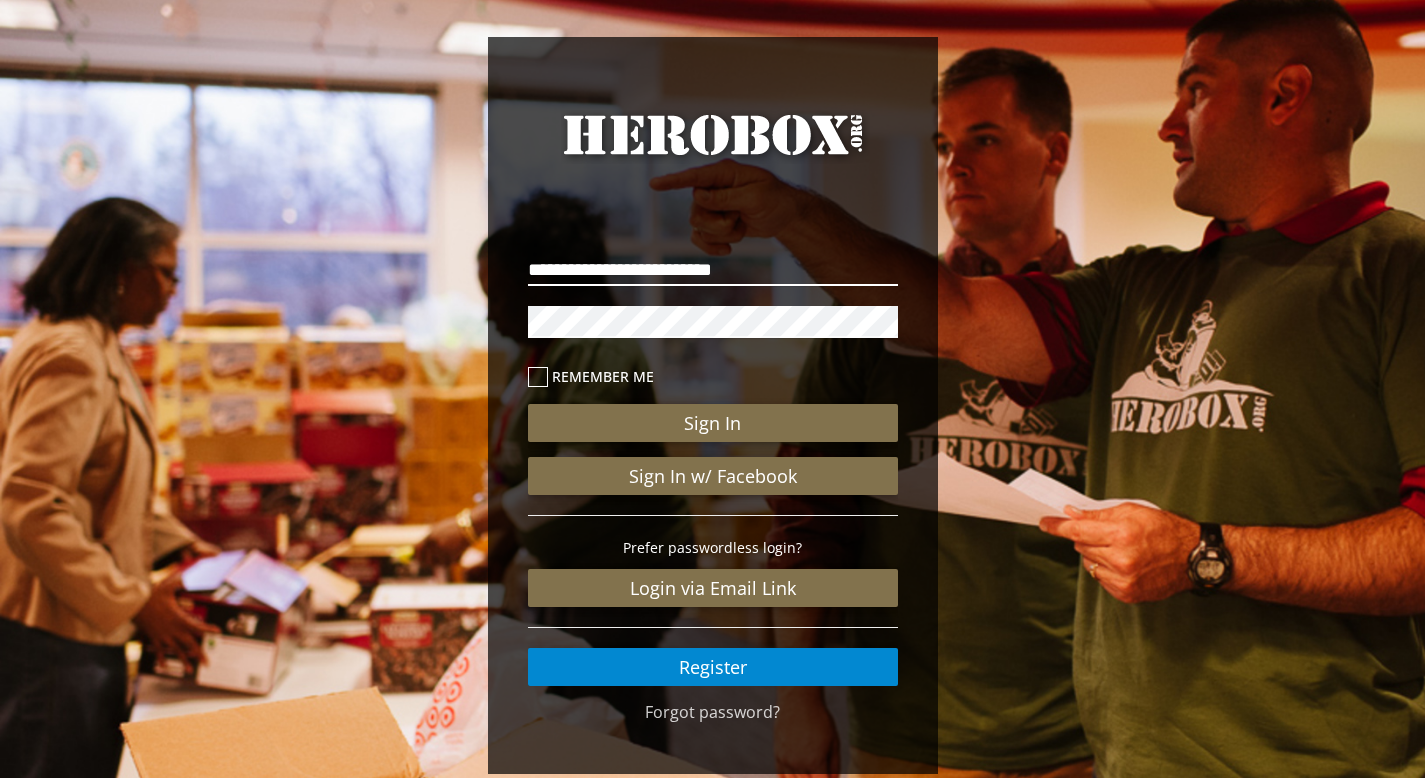 scroll, scrollTop: 4, scrollLeft: 0, axis: vertical 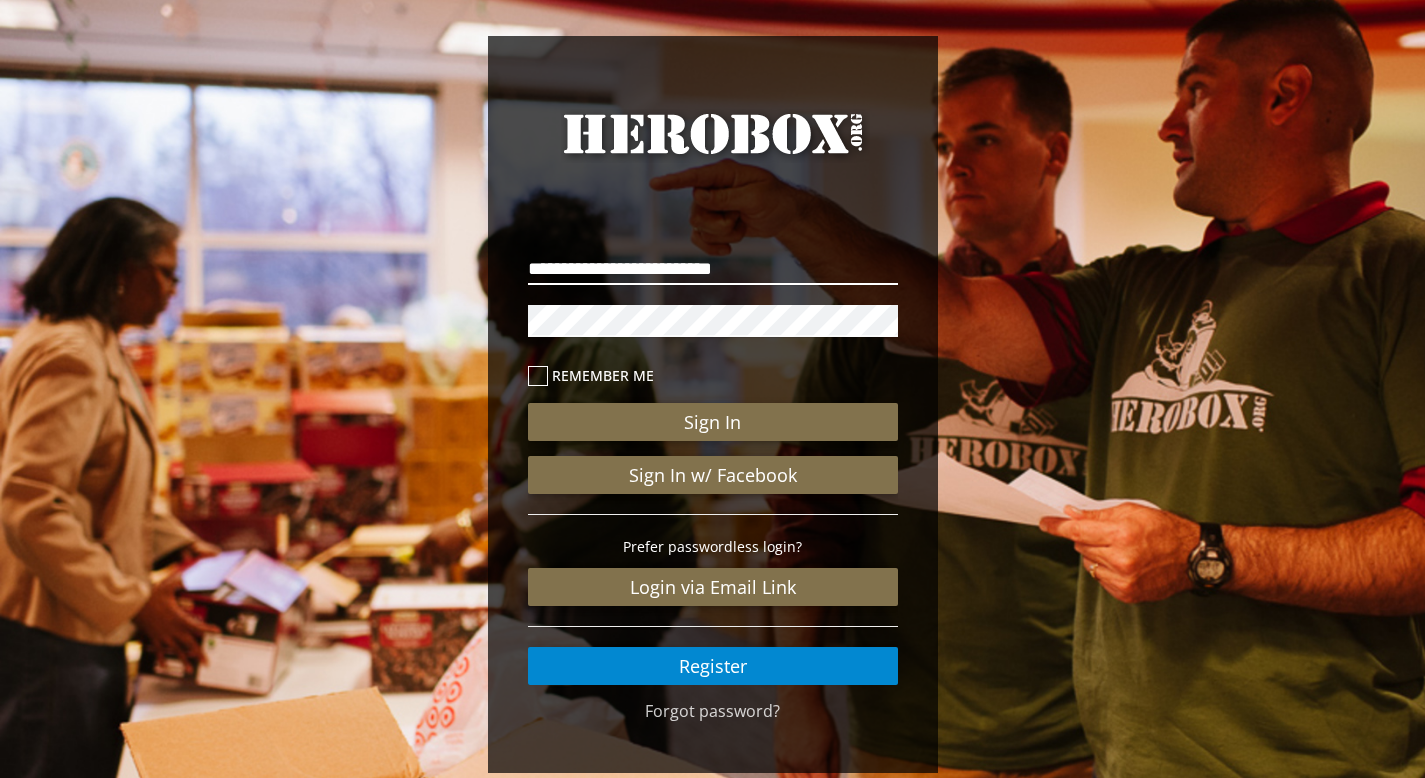 type on "**********" 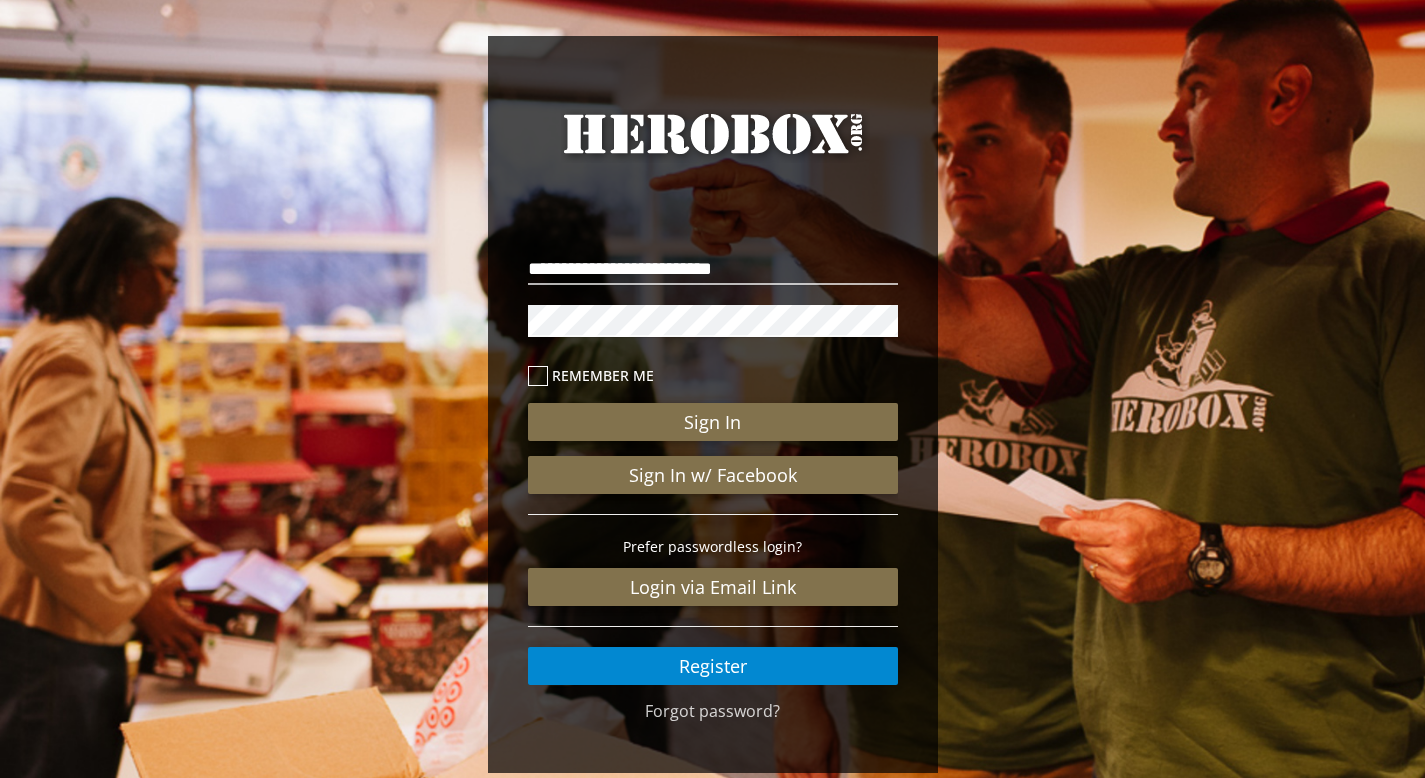 click on "**********" at bounding box center [713, 459] 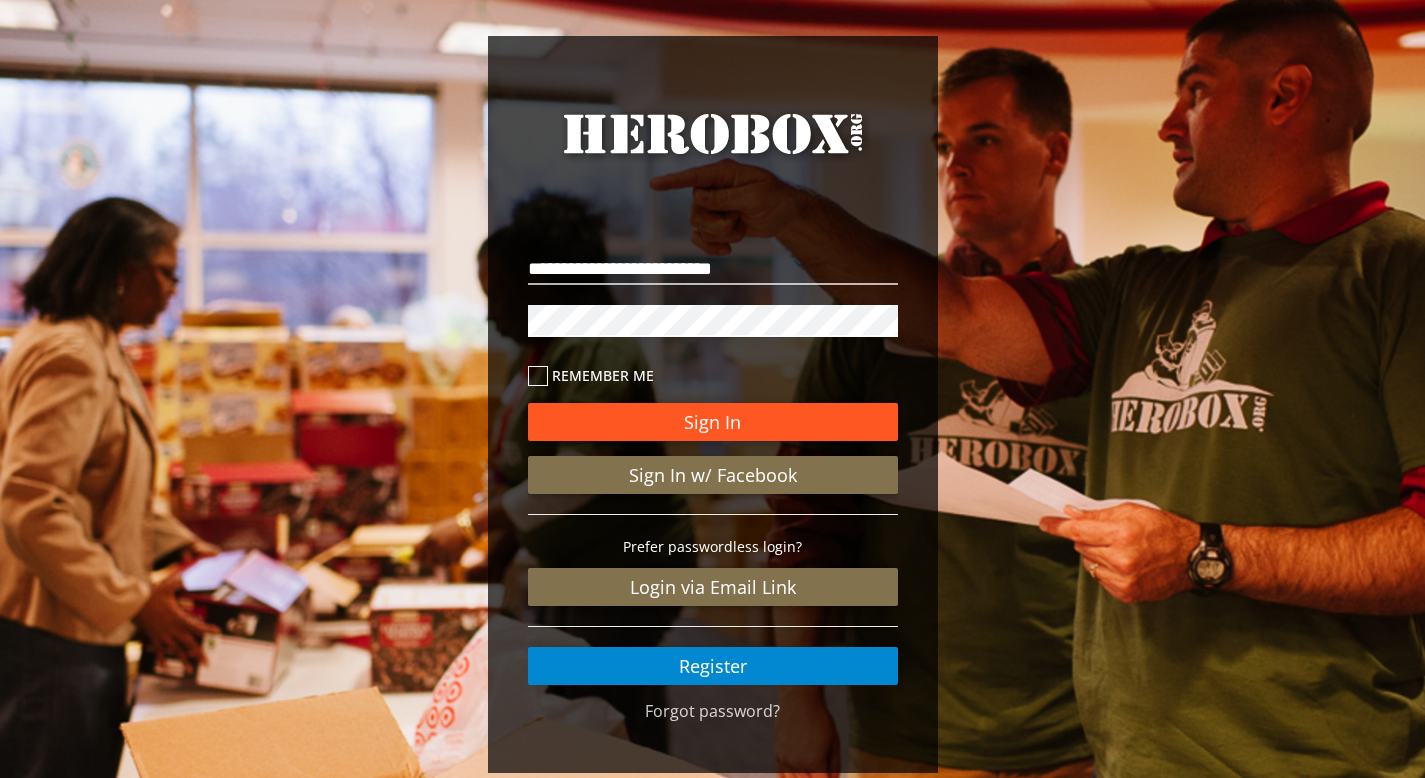 click on "Sign In" at bounding box center (713, 422) 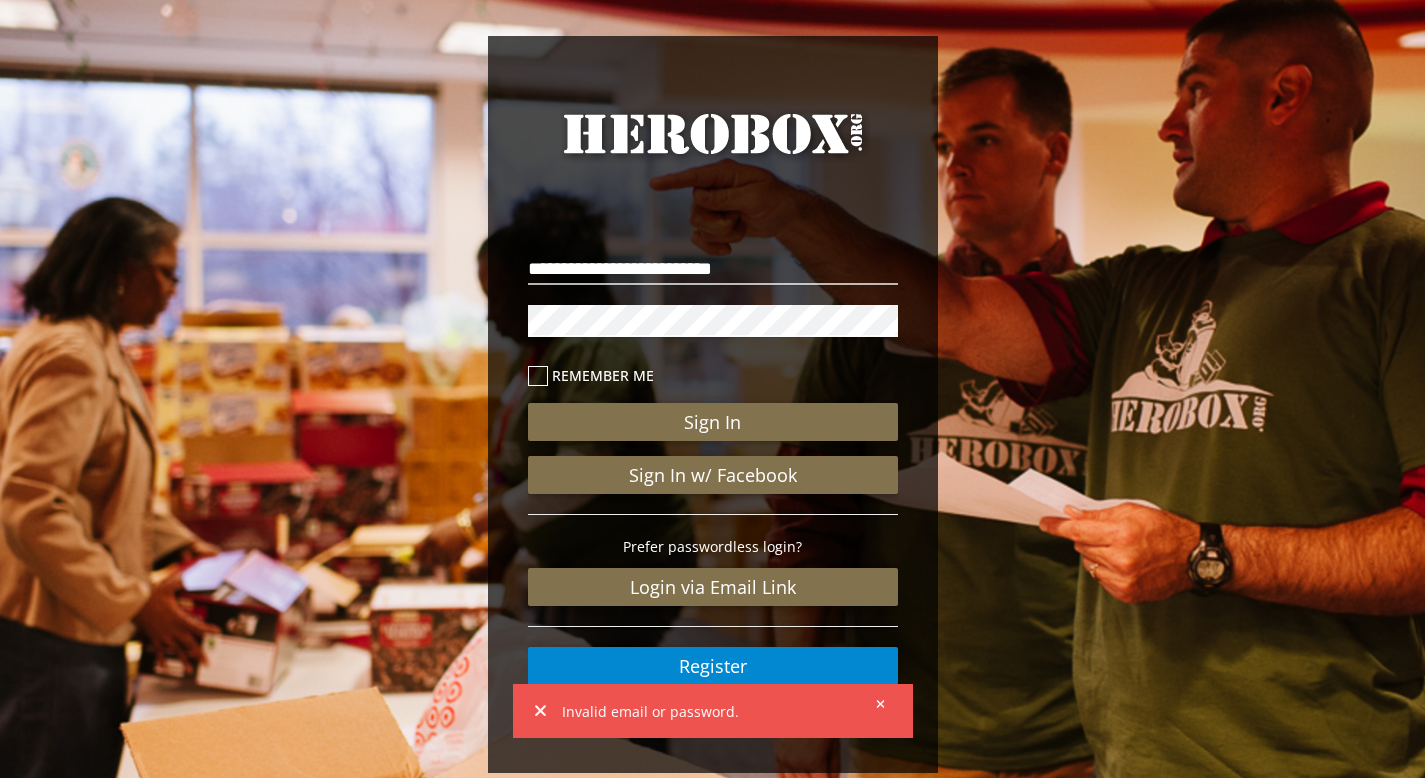 click 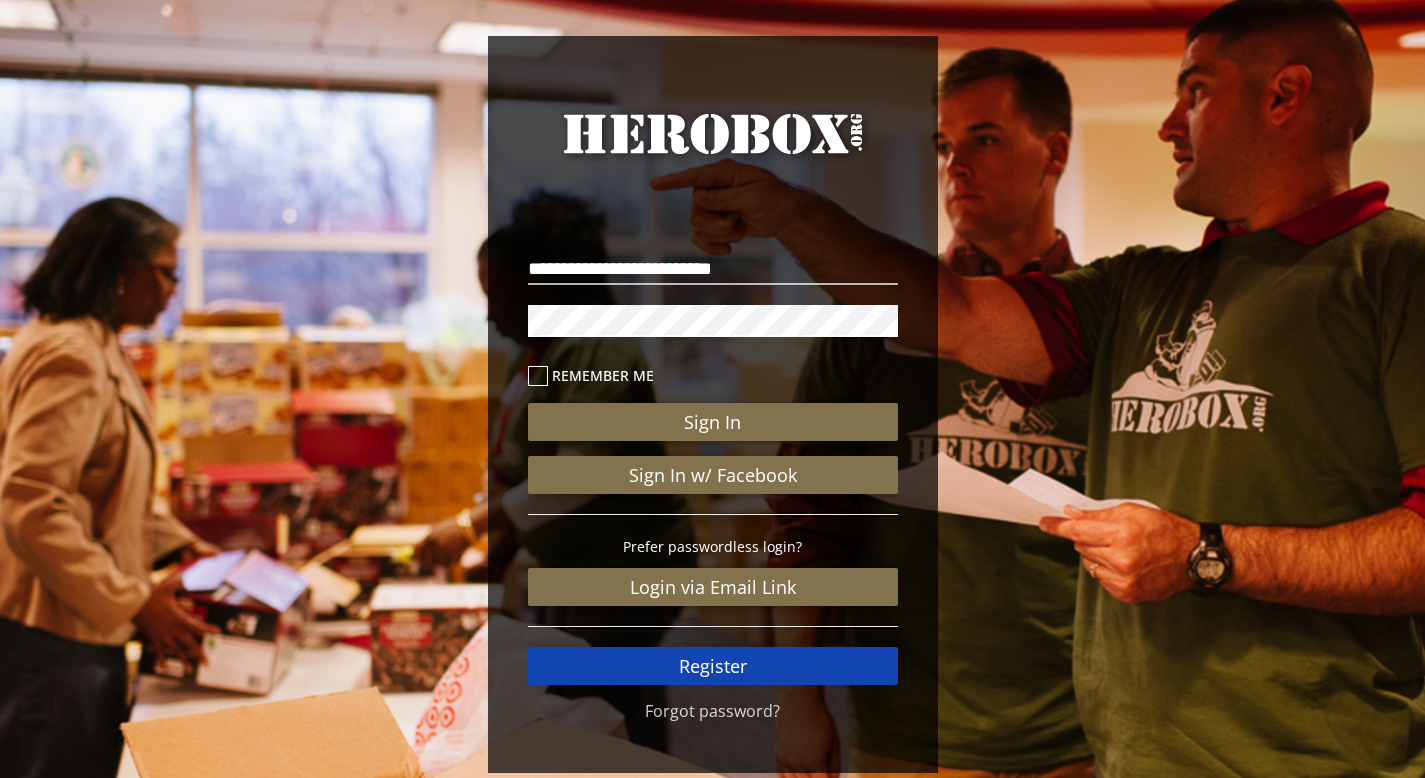 click on "Register" at bounding box center (713, 666) 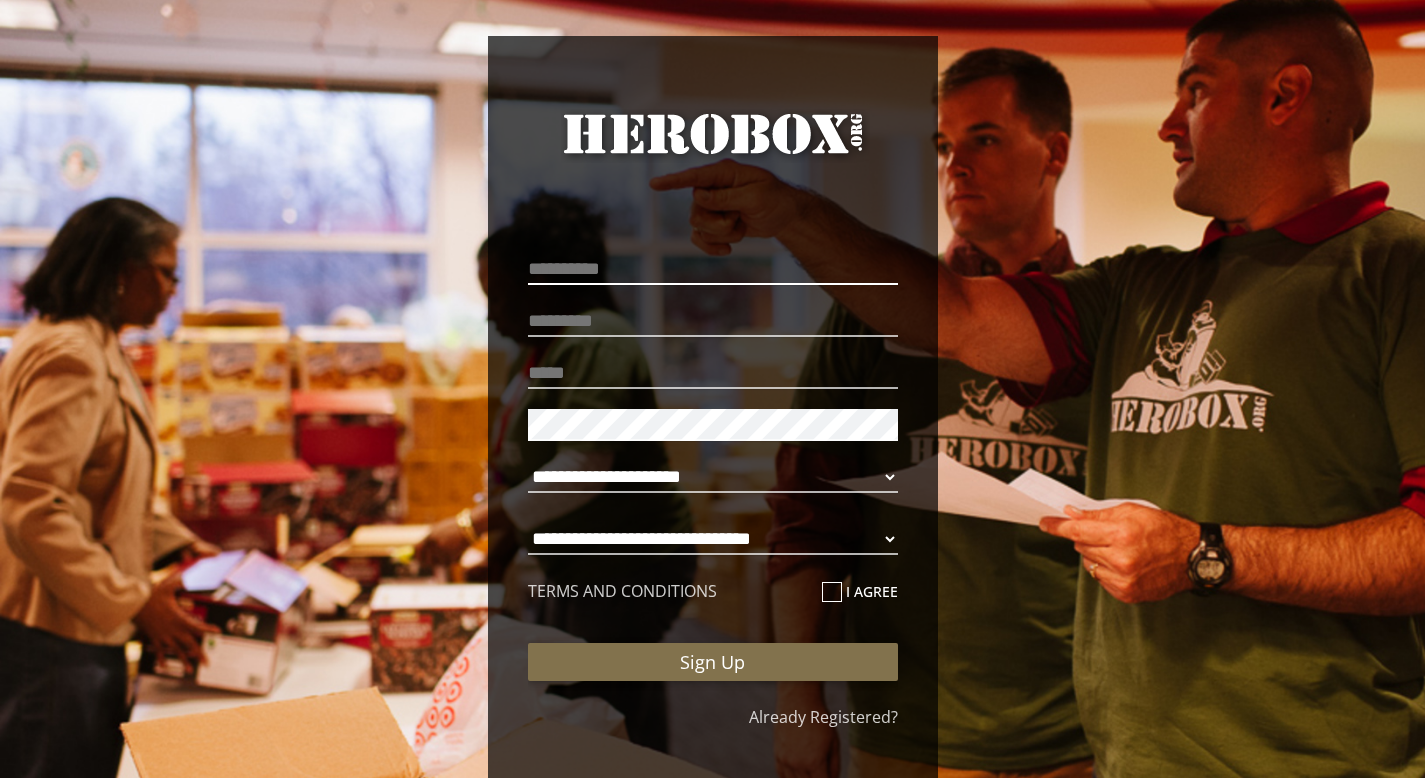 click at bounding box center [713, 269] 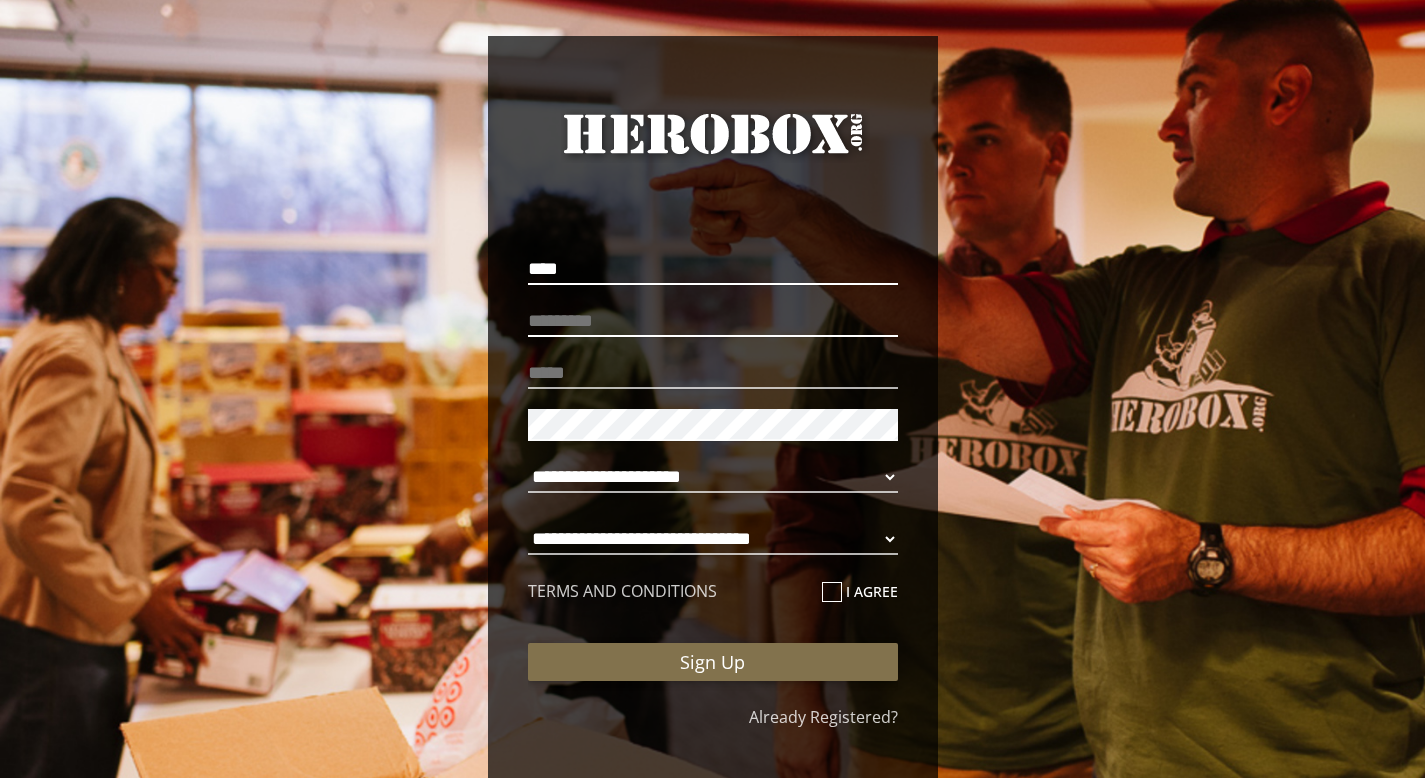 type on "********" 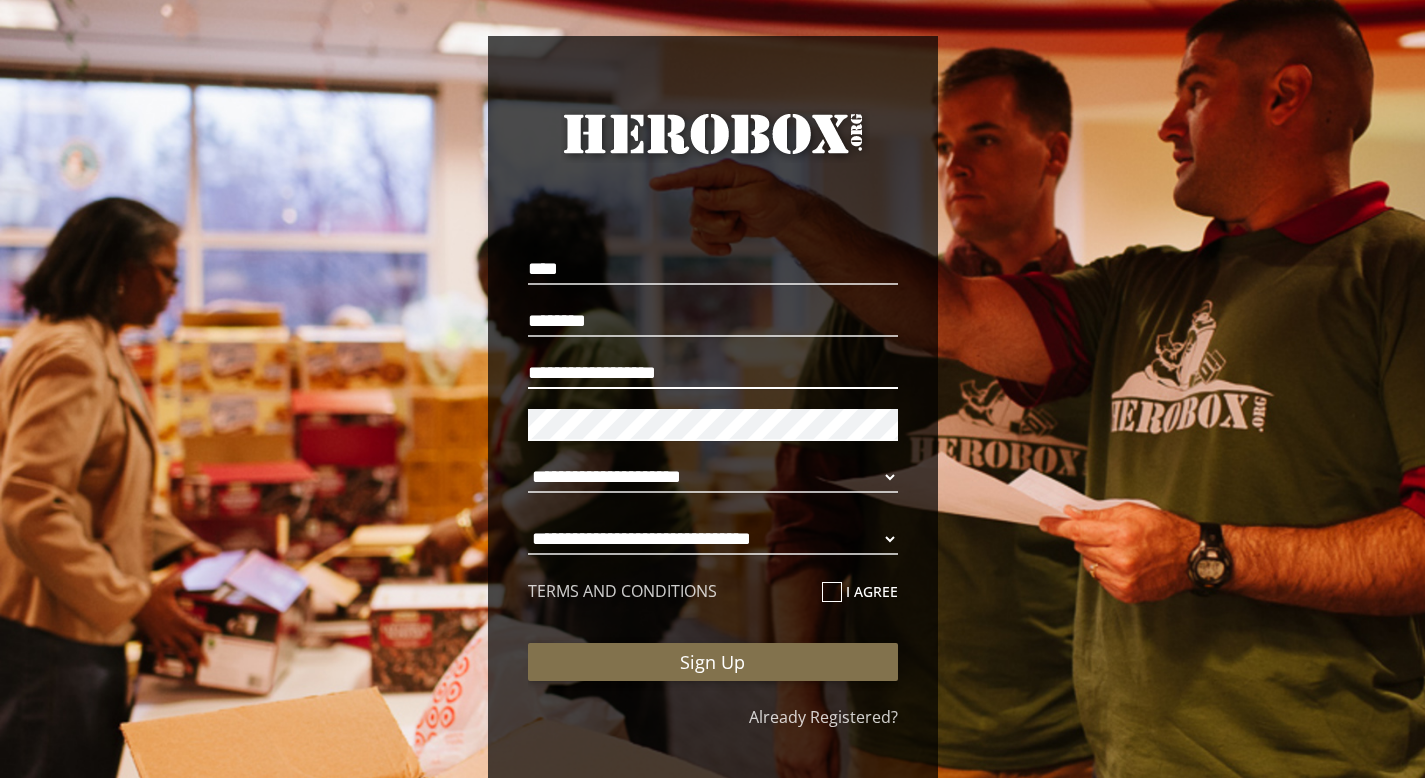 drag, startPoint x: 723, startPoint y: 373, endPoint x: 476, endPoint y: 366, distance: 247.09917 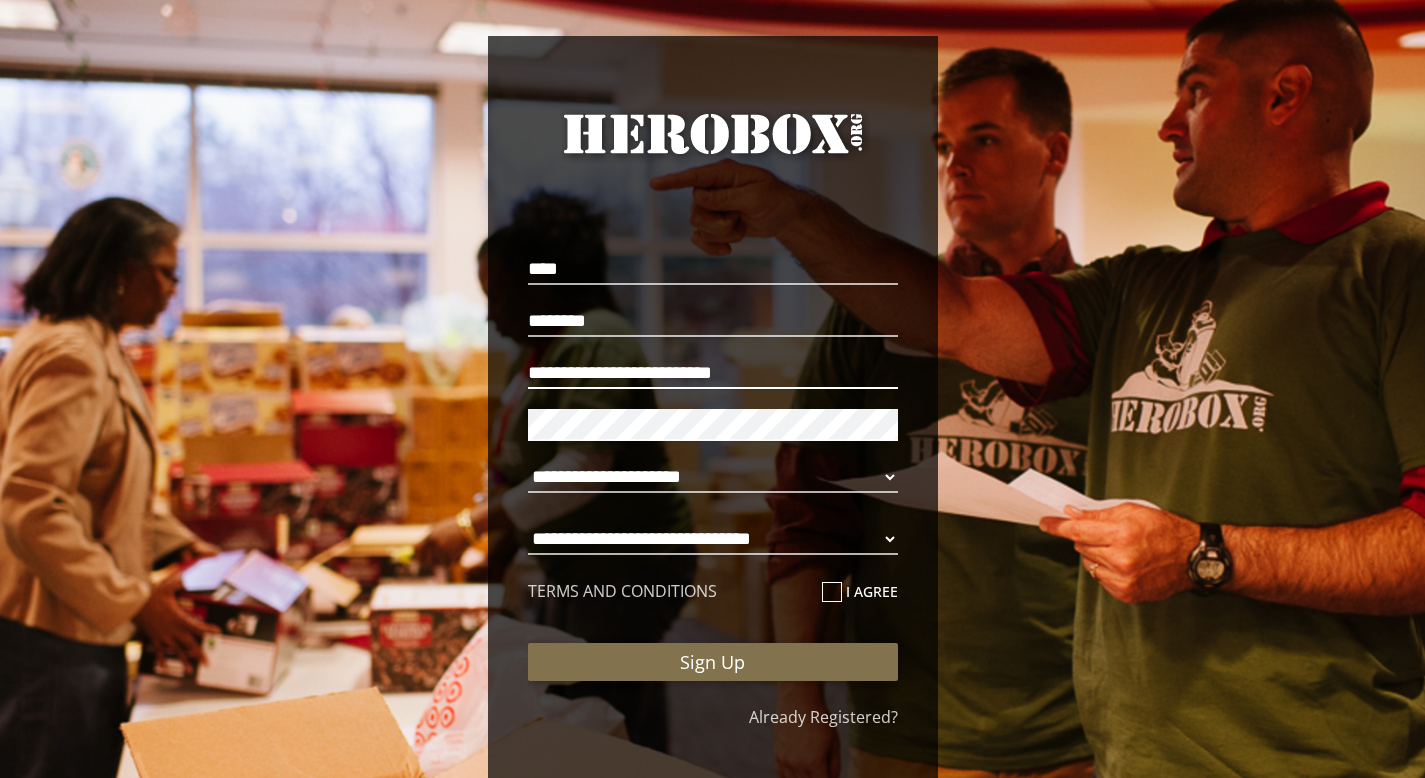 type on "**********" 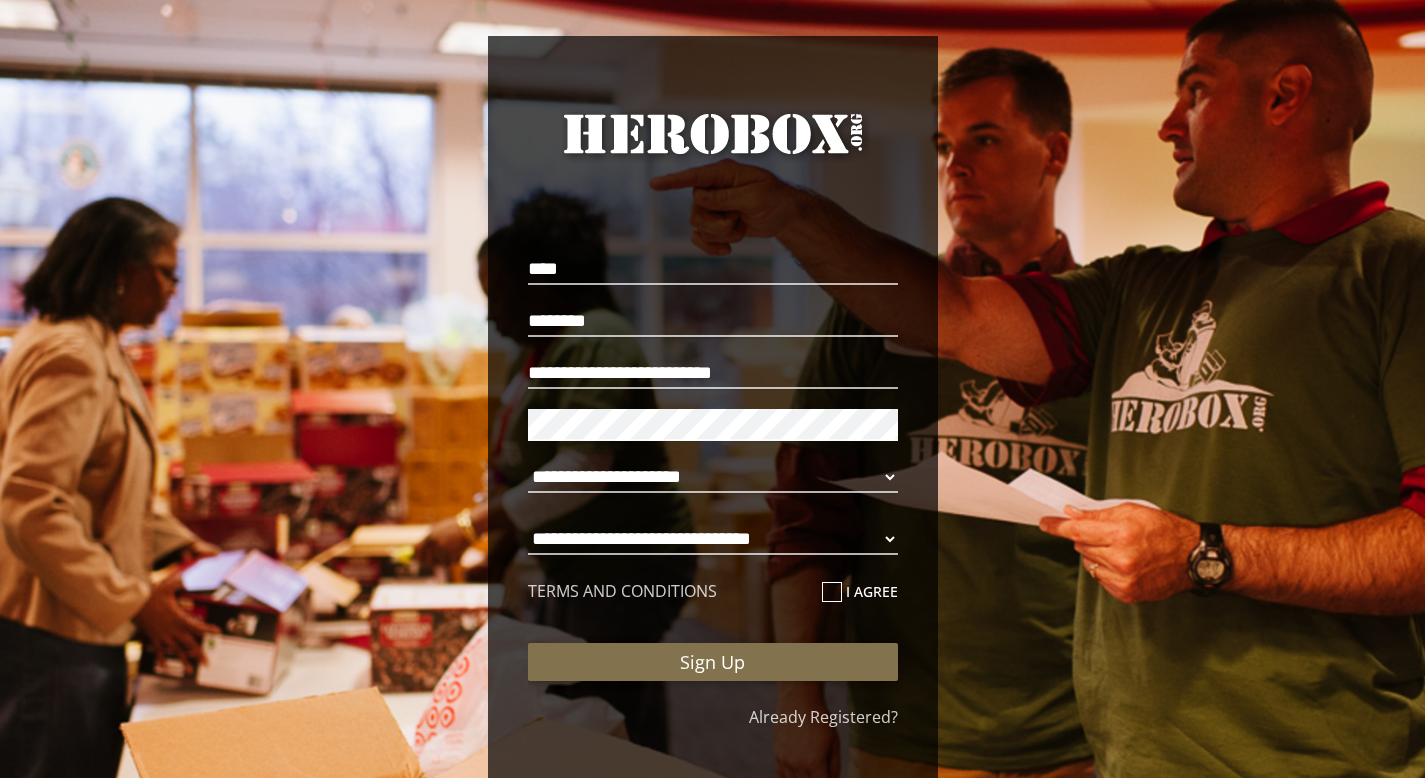 click on "**********" at bounding box center (712, 412) 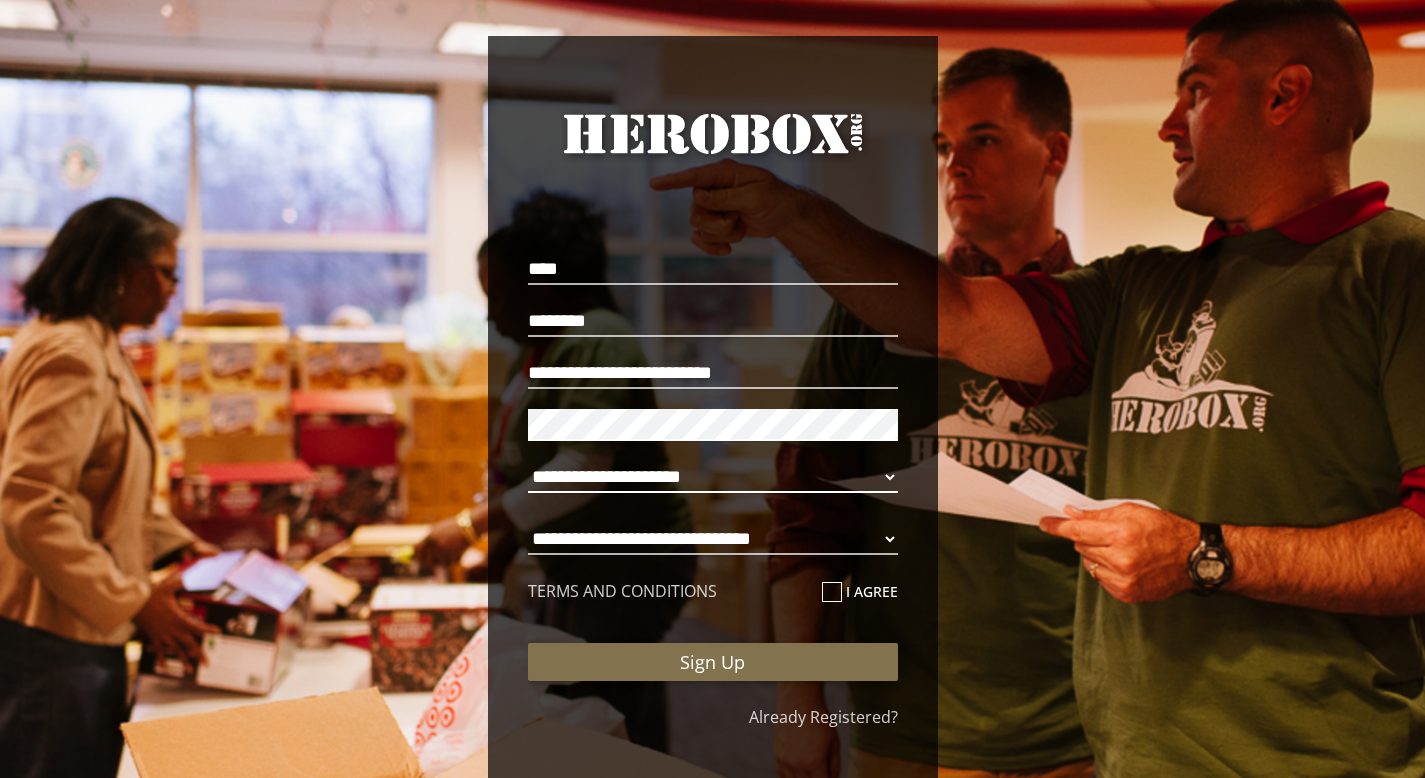 click on "**********" at bounding box center [713, 477] 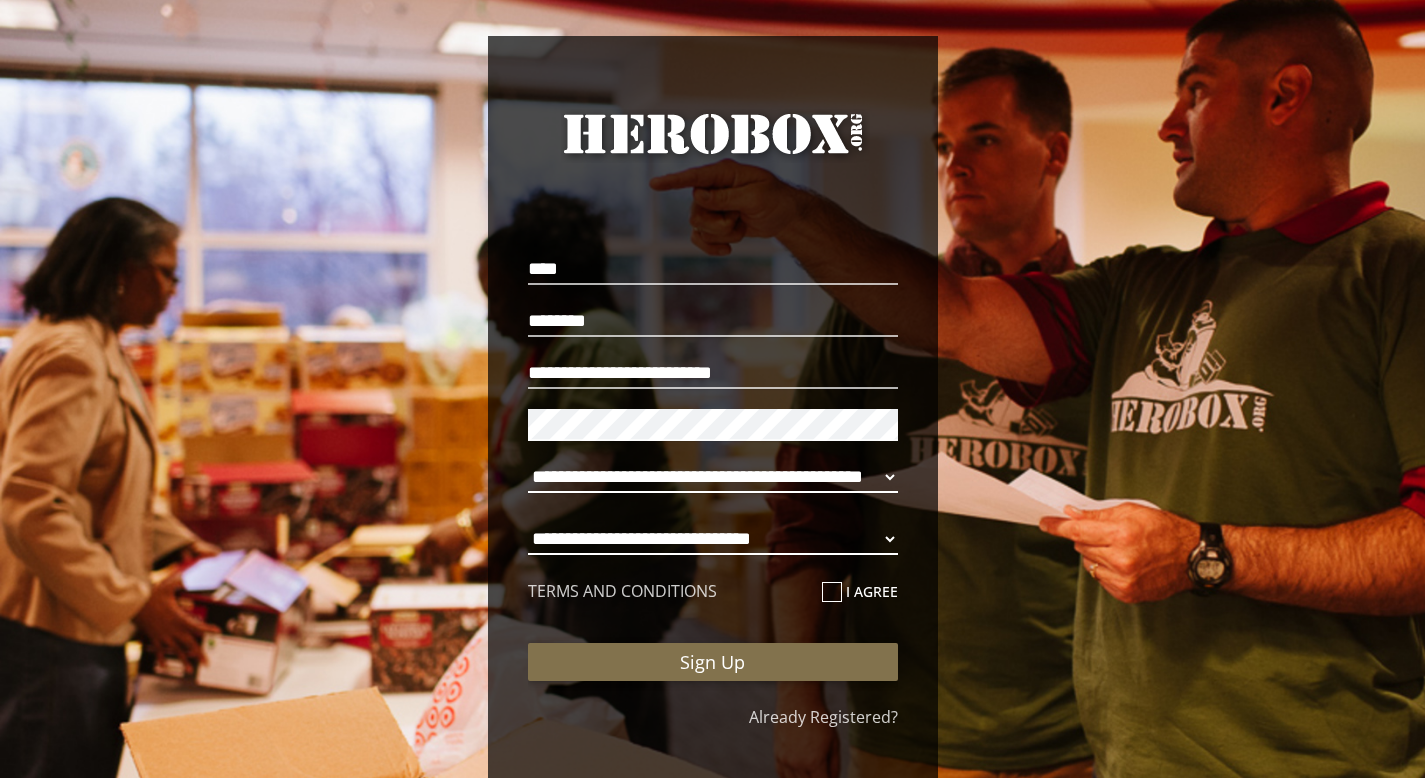 select on "**********" 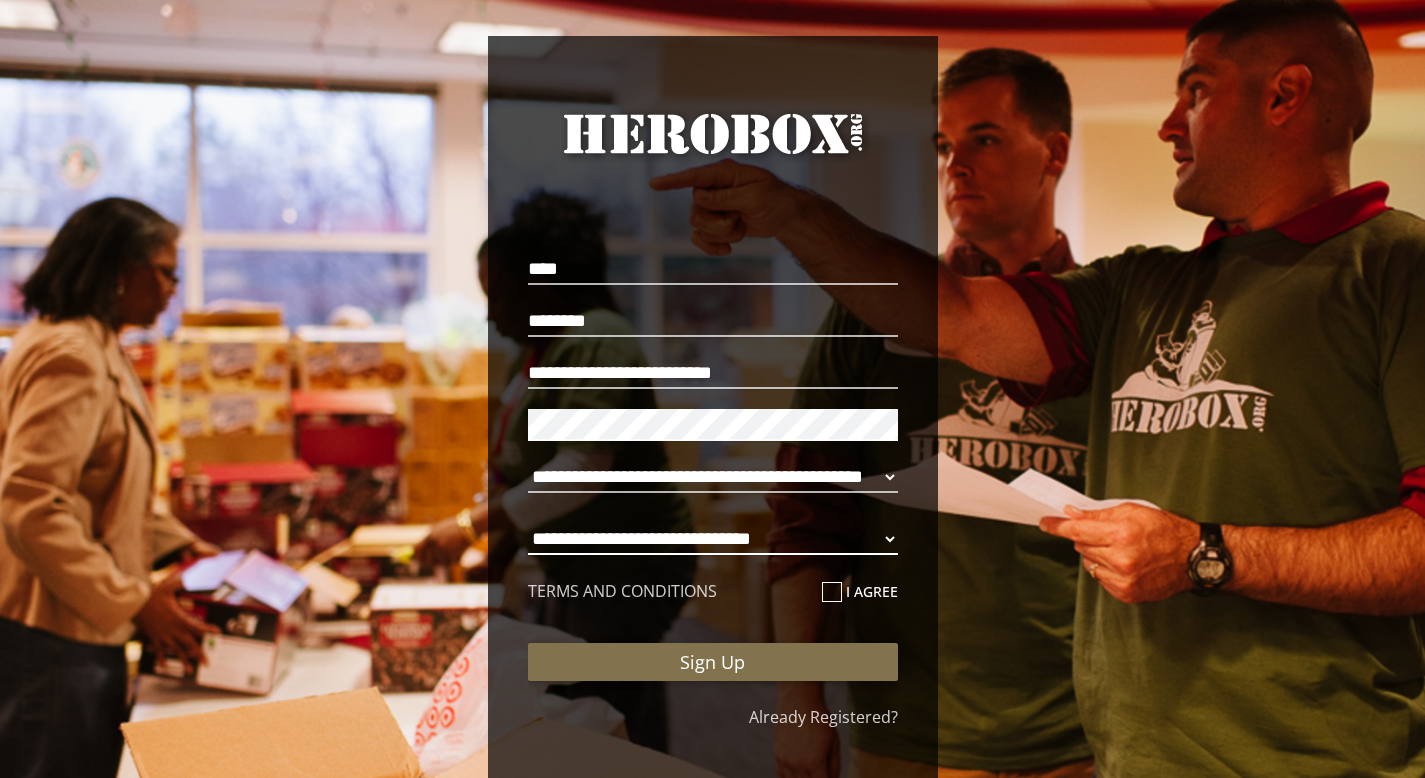 click on "**********" at bounding box center (713, 539) 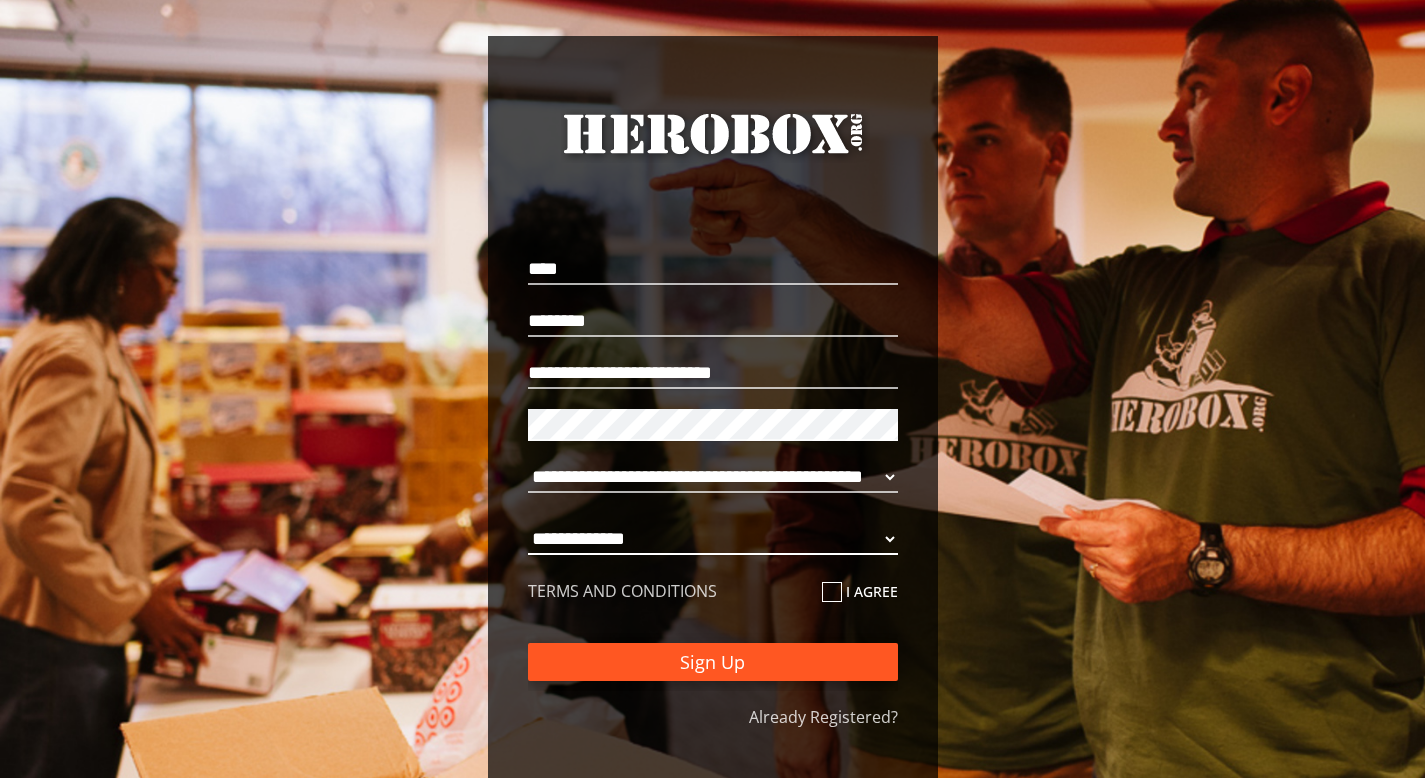 select on "**********" 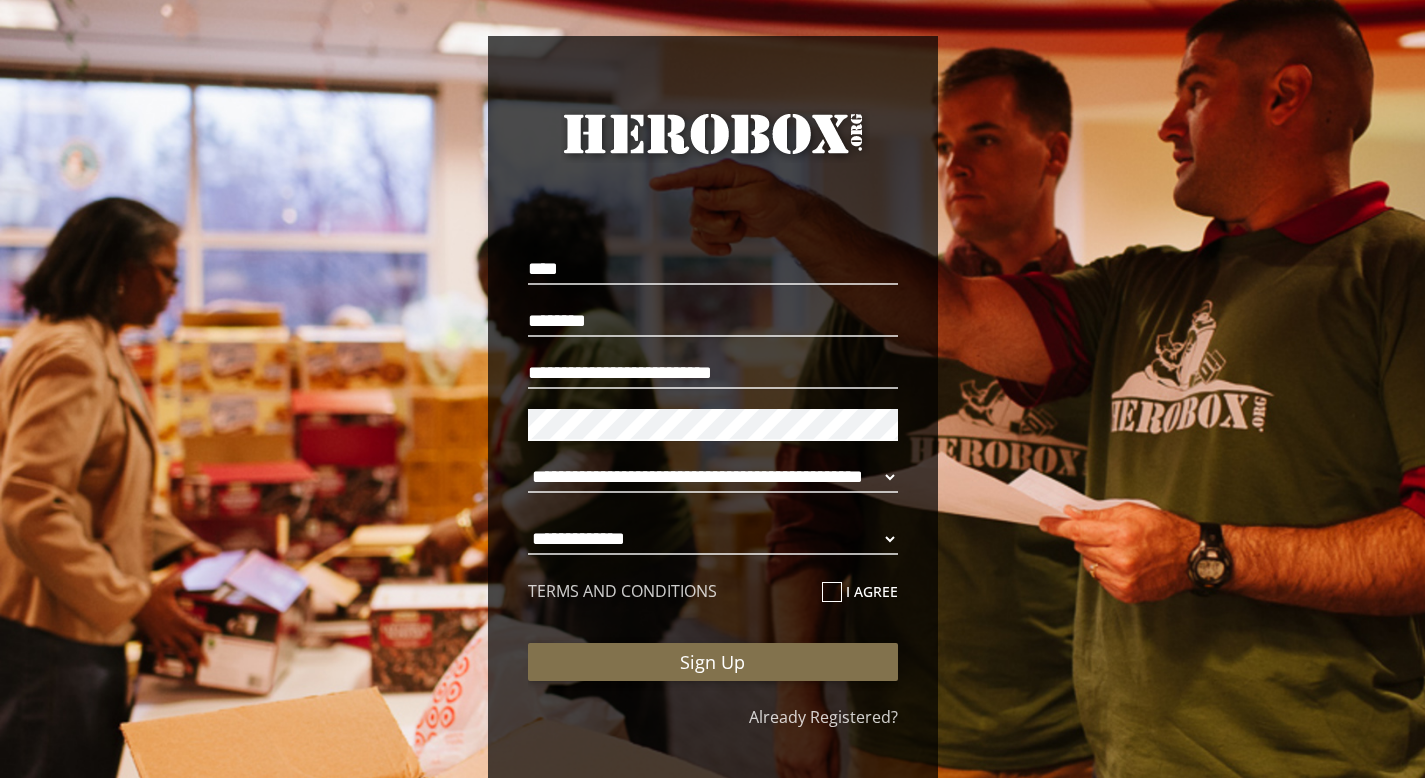 click at bounding box center [832, 592] 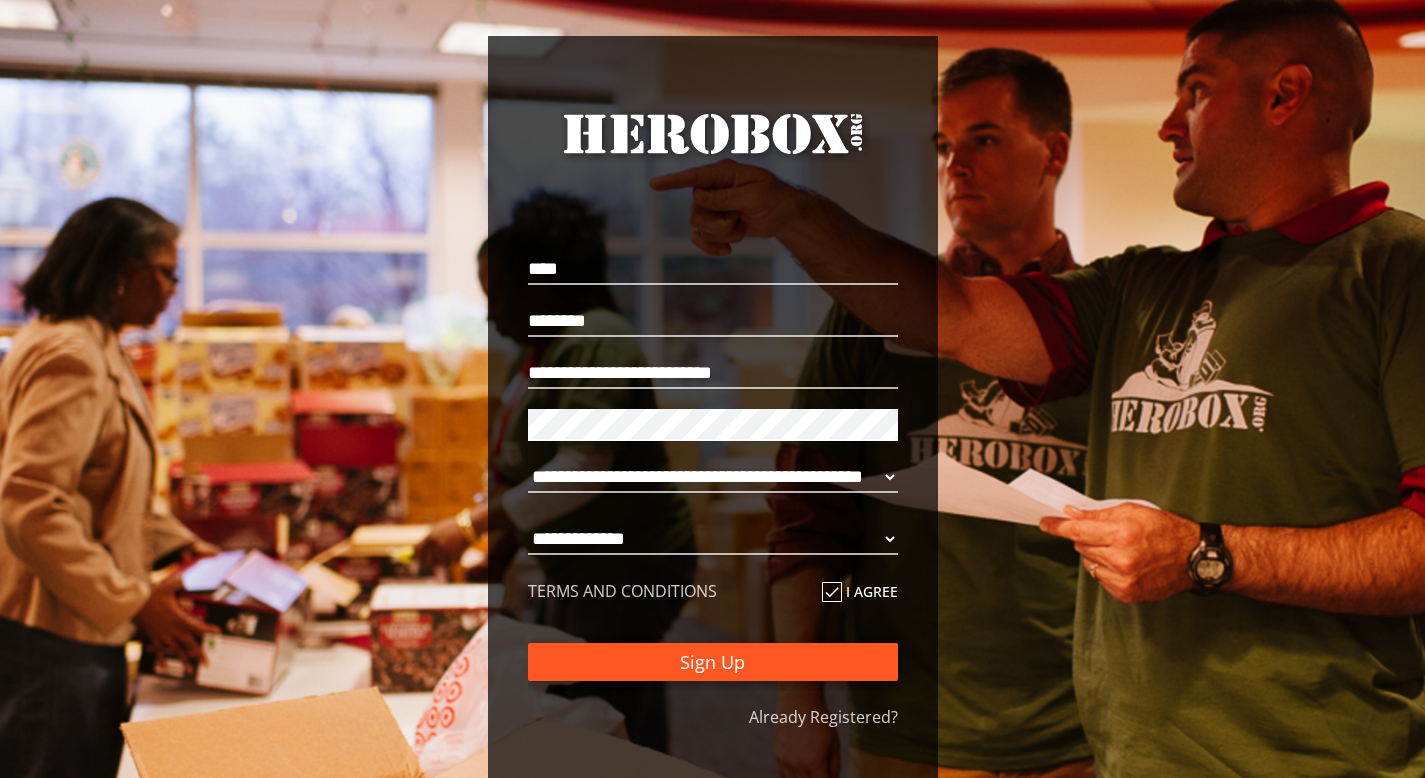 click on "Sign Up" at bounding box center (713, 662) 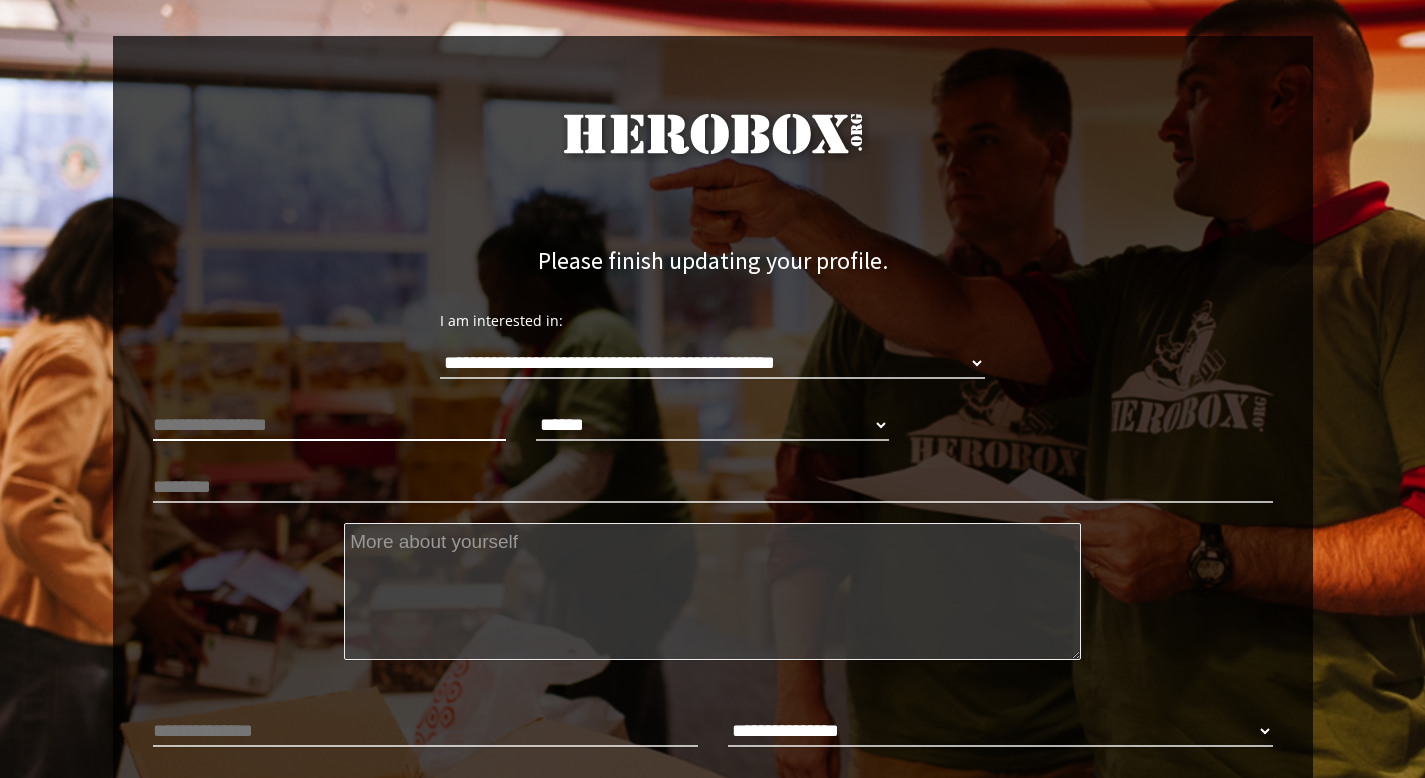 click at bounding box center [329, 425] 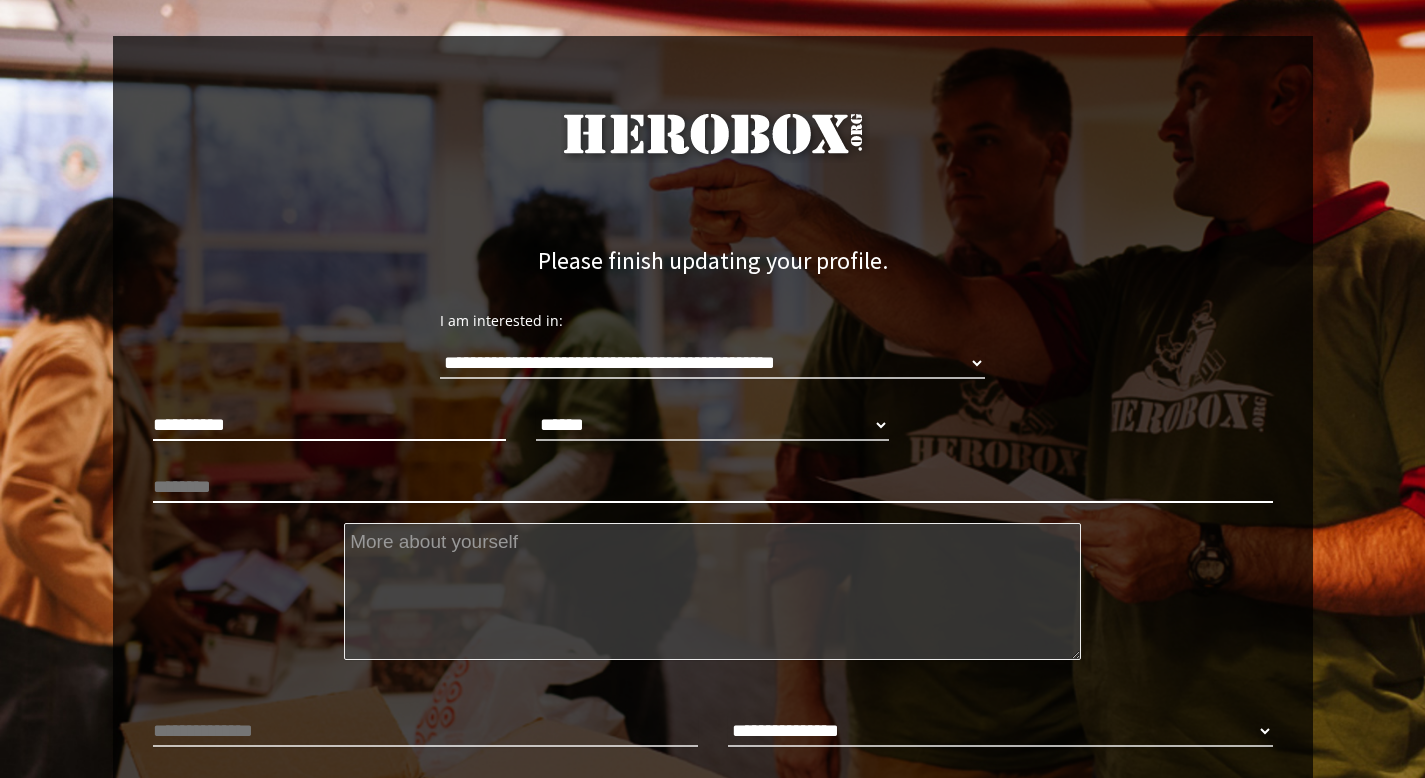 type on "******" 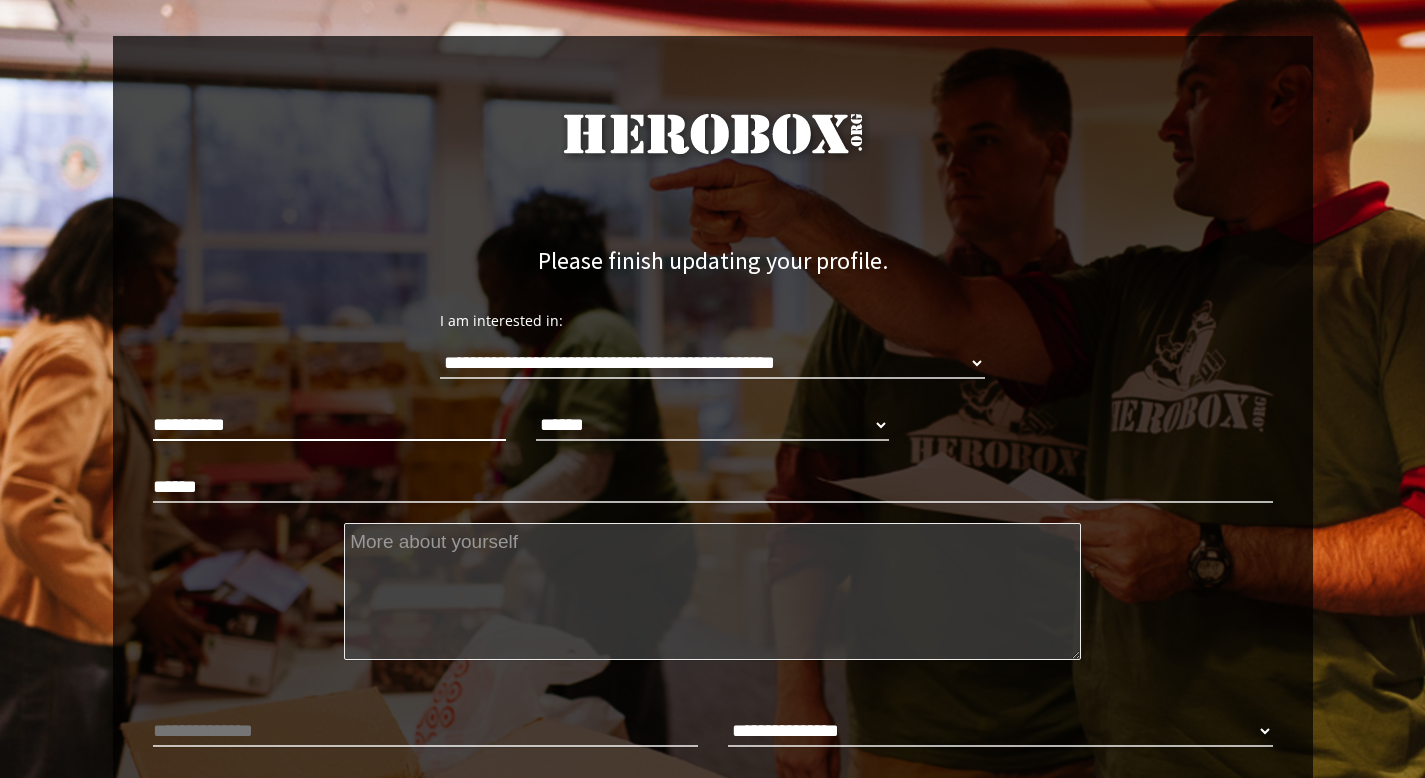 type on "**********" 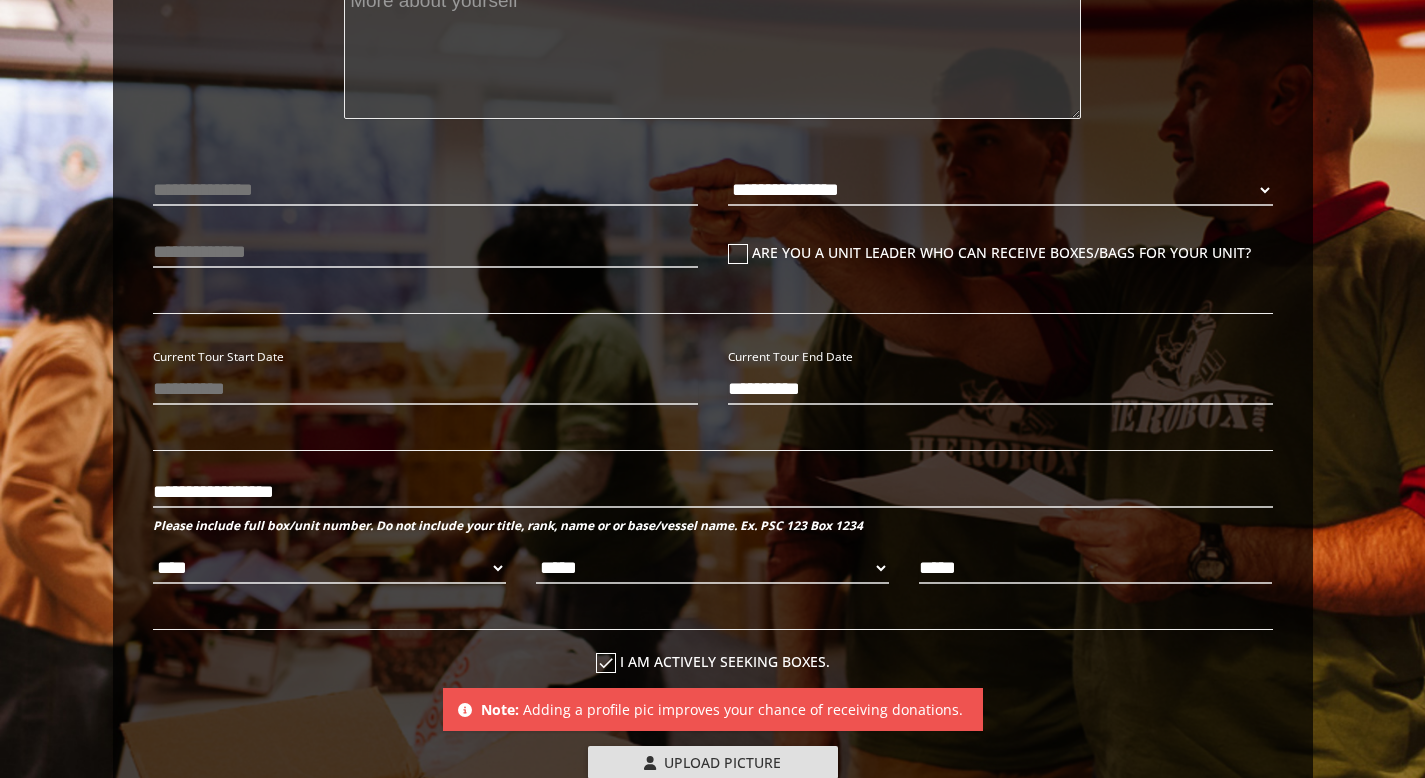 type on "**********" 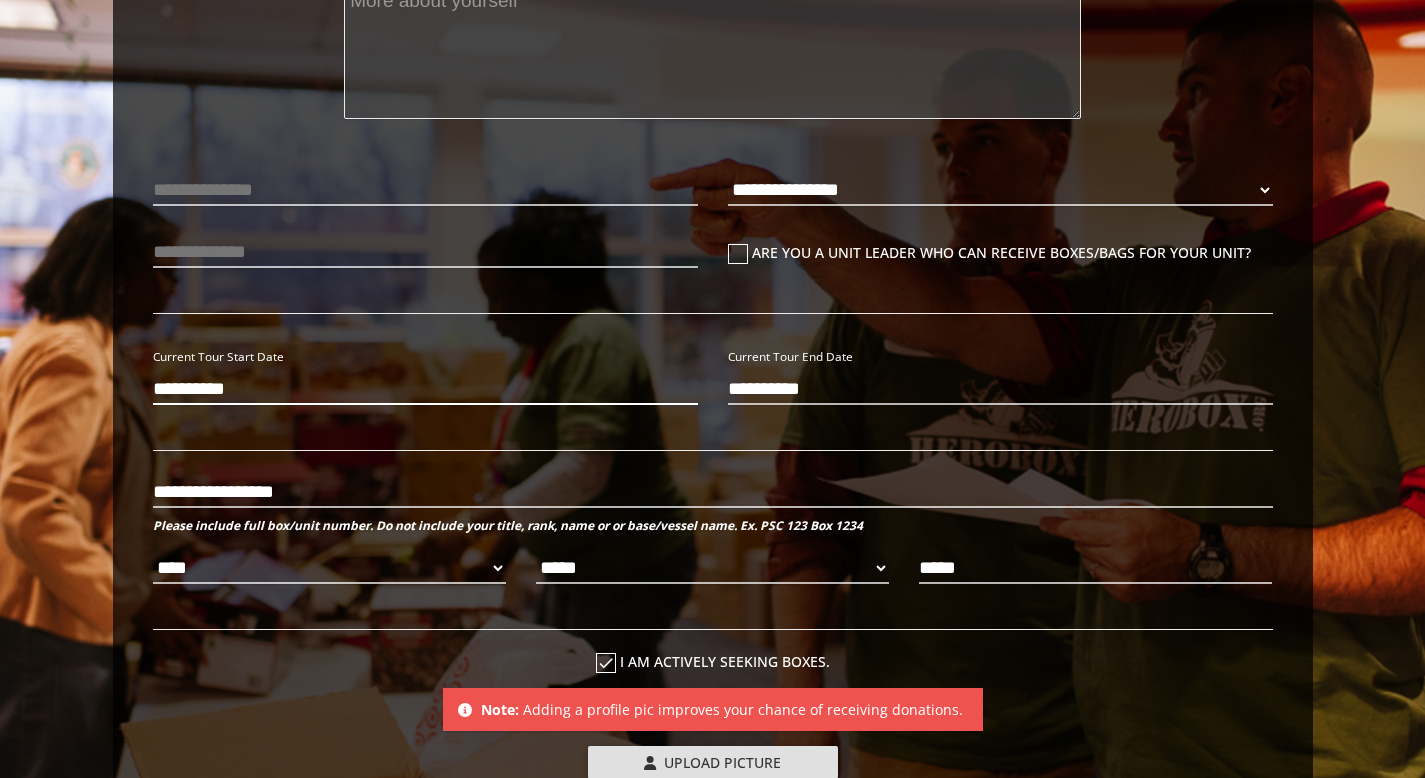 type on "**********" 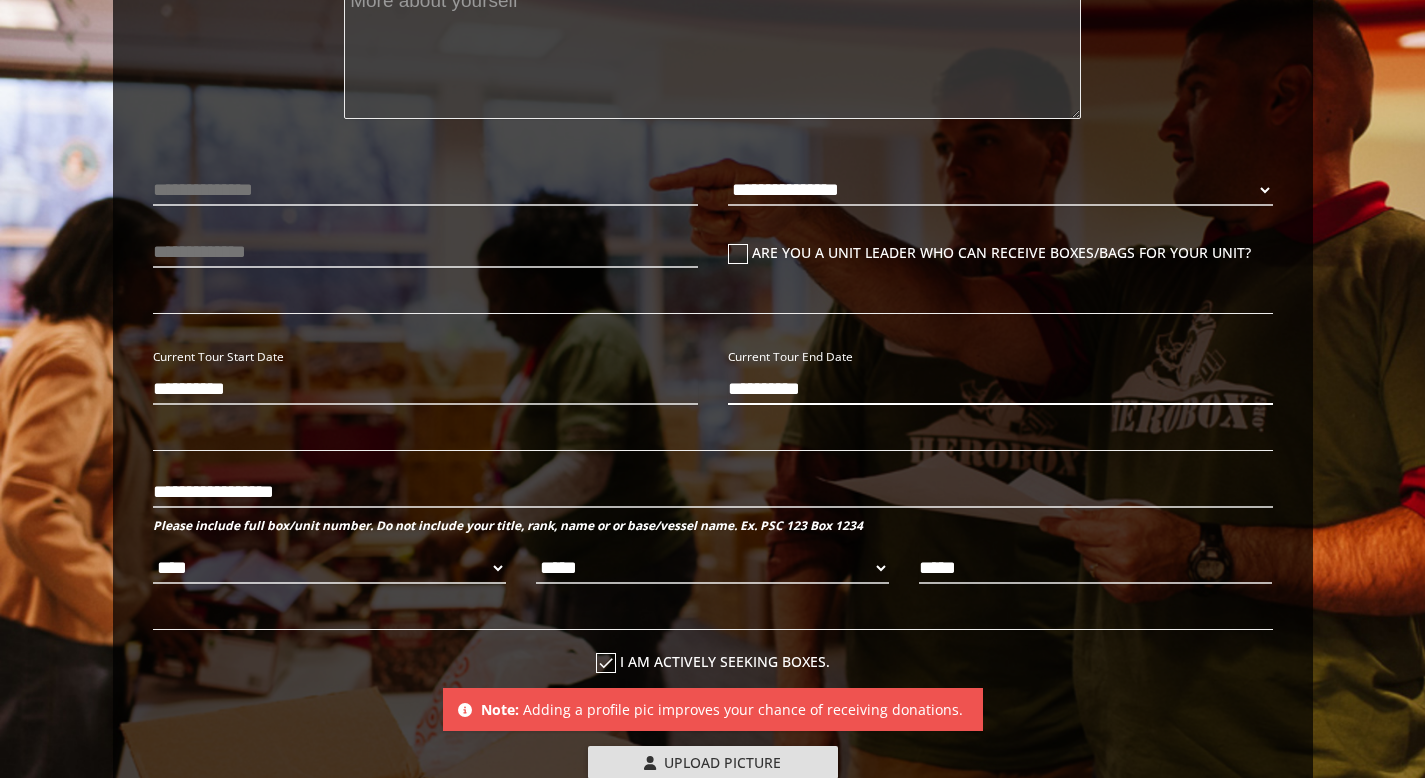 type 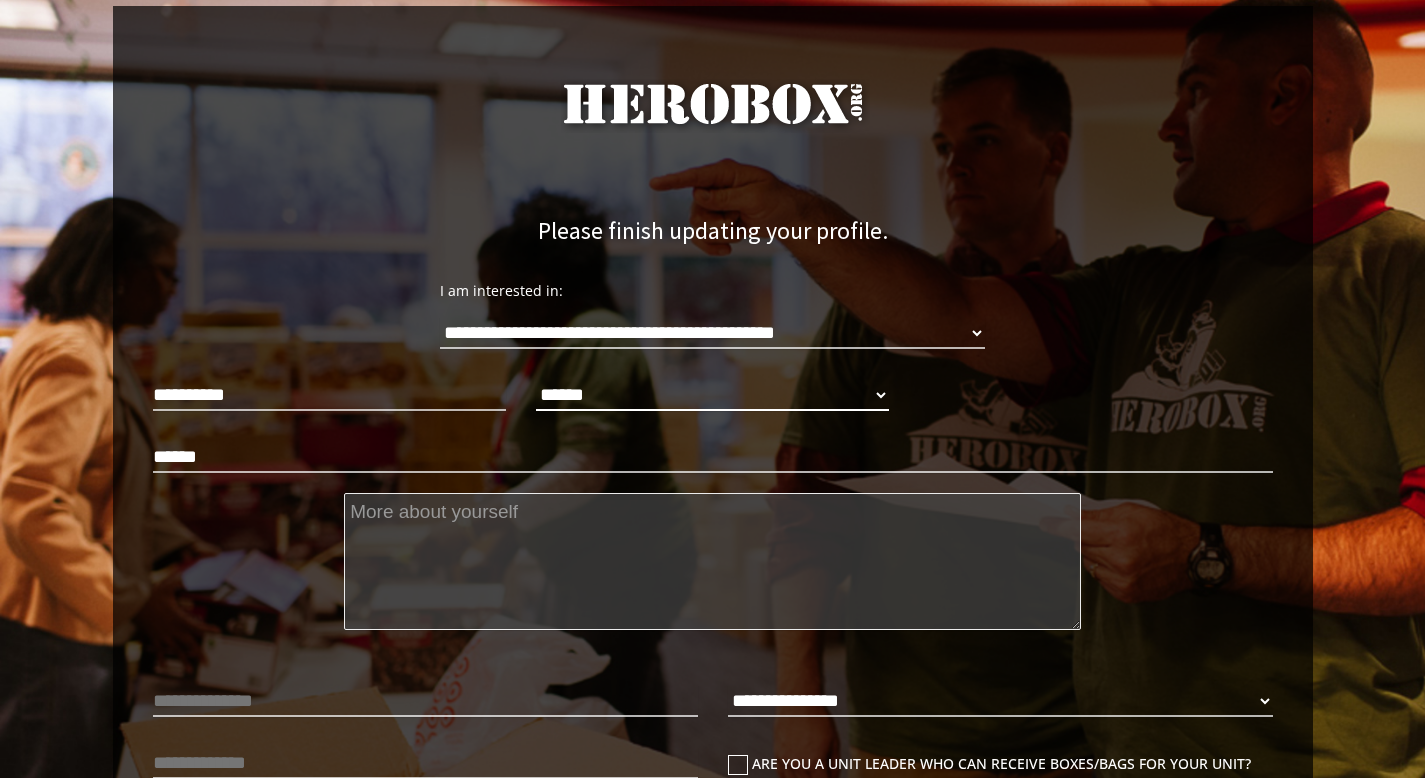 scroll, scrollTop: 34, scrollLeft: 0, axis: vertical 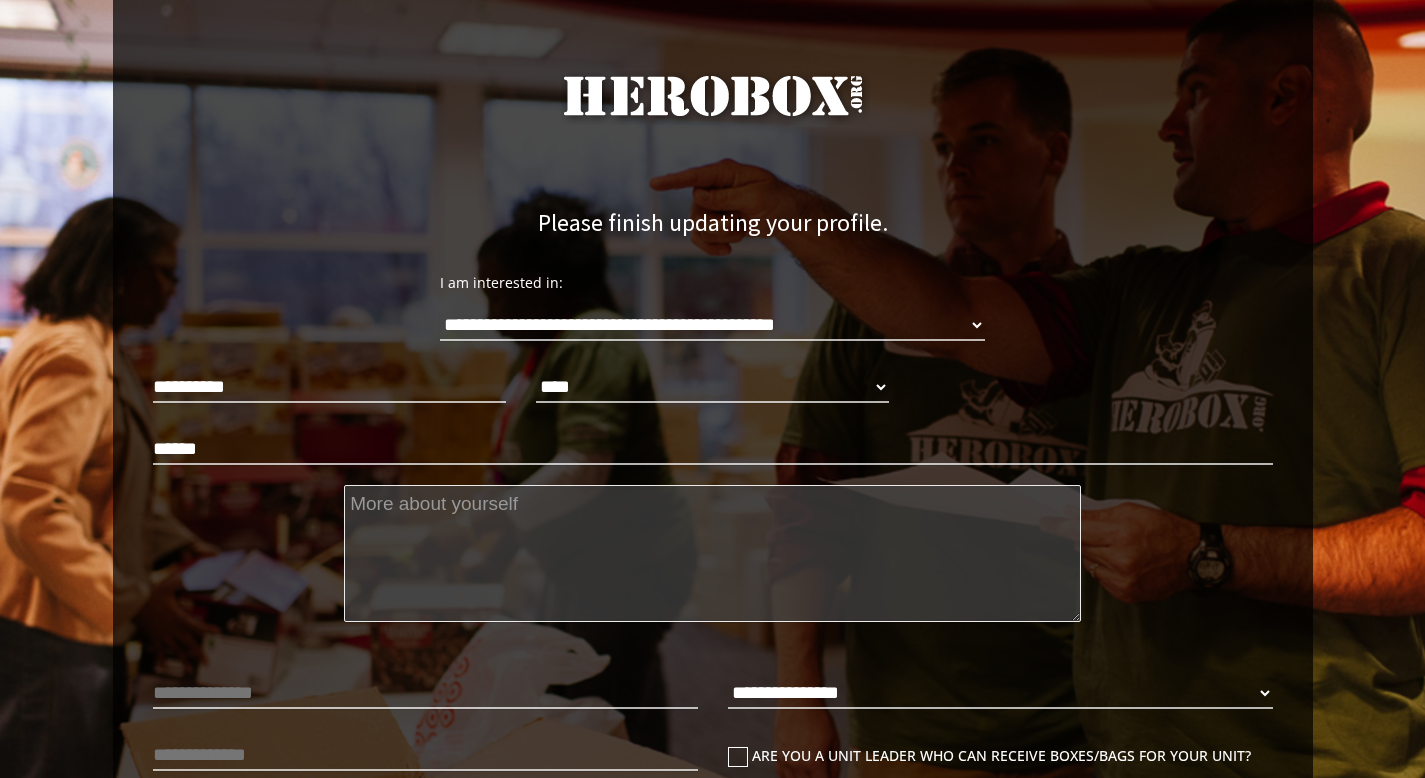 click at bounding box center [712, 553] 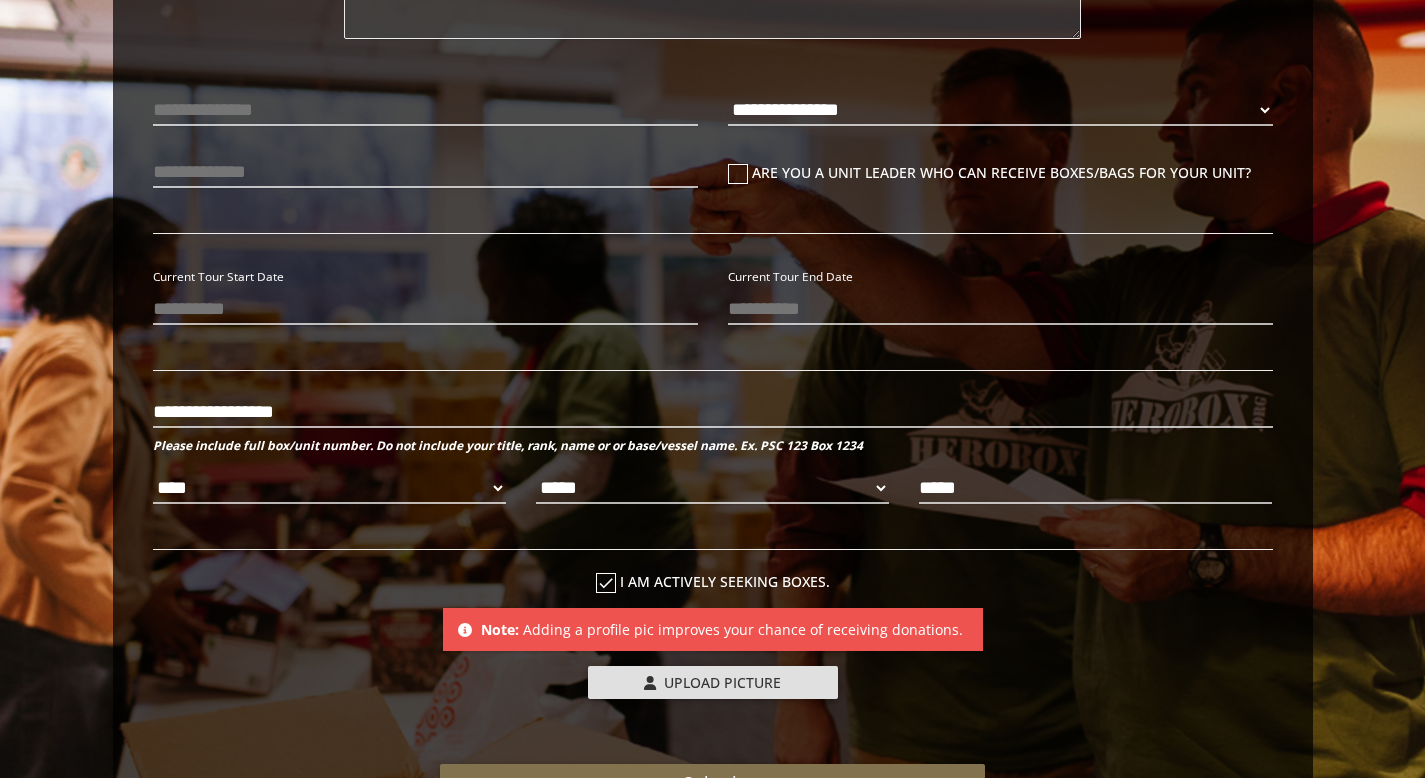 scroll, scrollTop: 602, scrollLeft: 0, axis: vertical 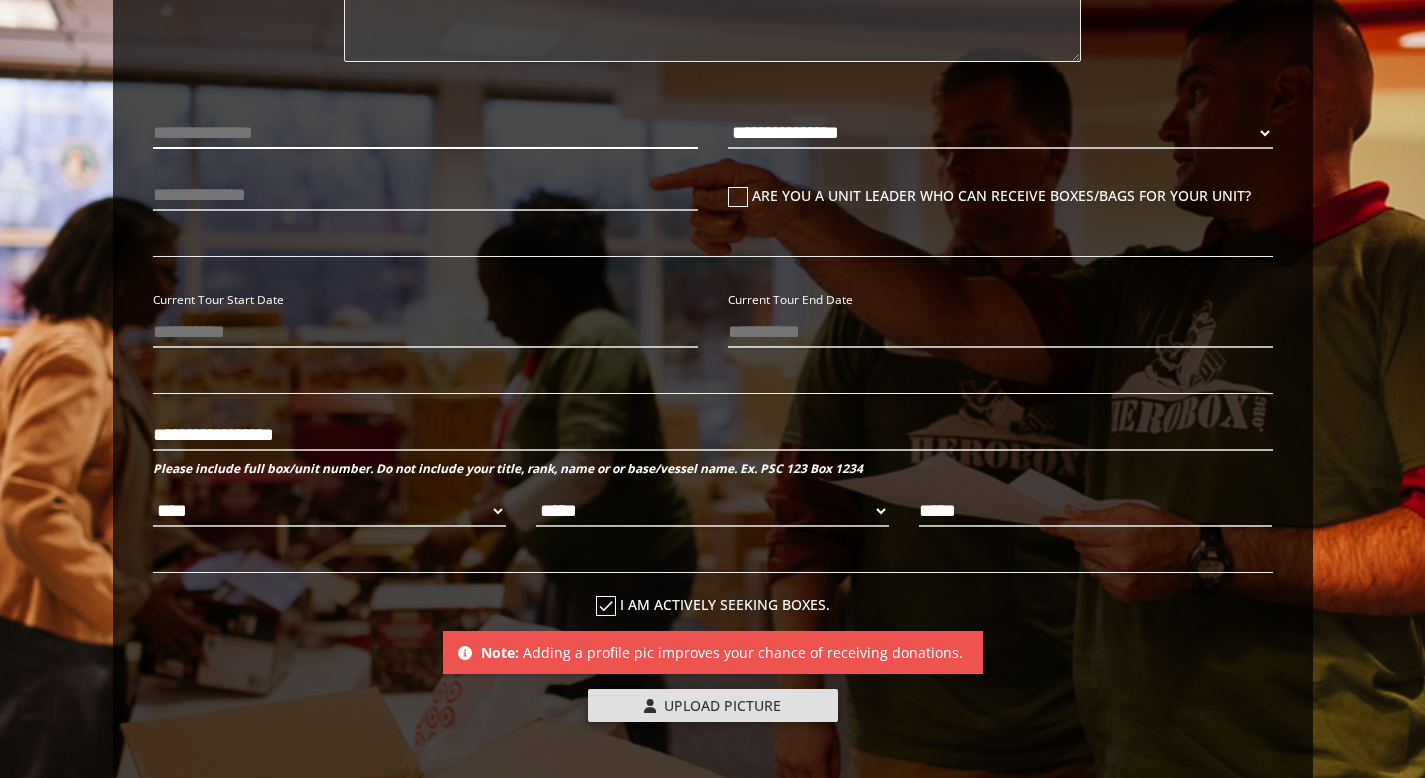type on "Deployed soldier in a Army Combat Infanty unit" 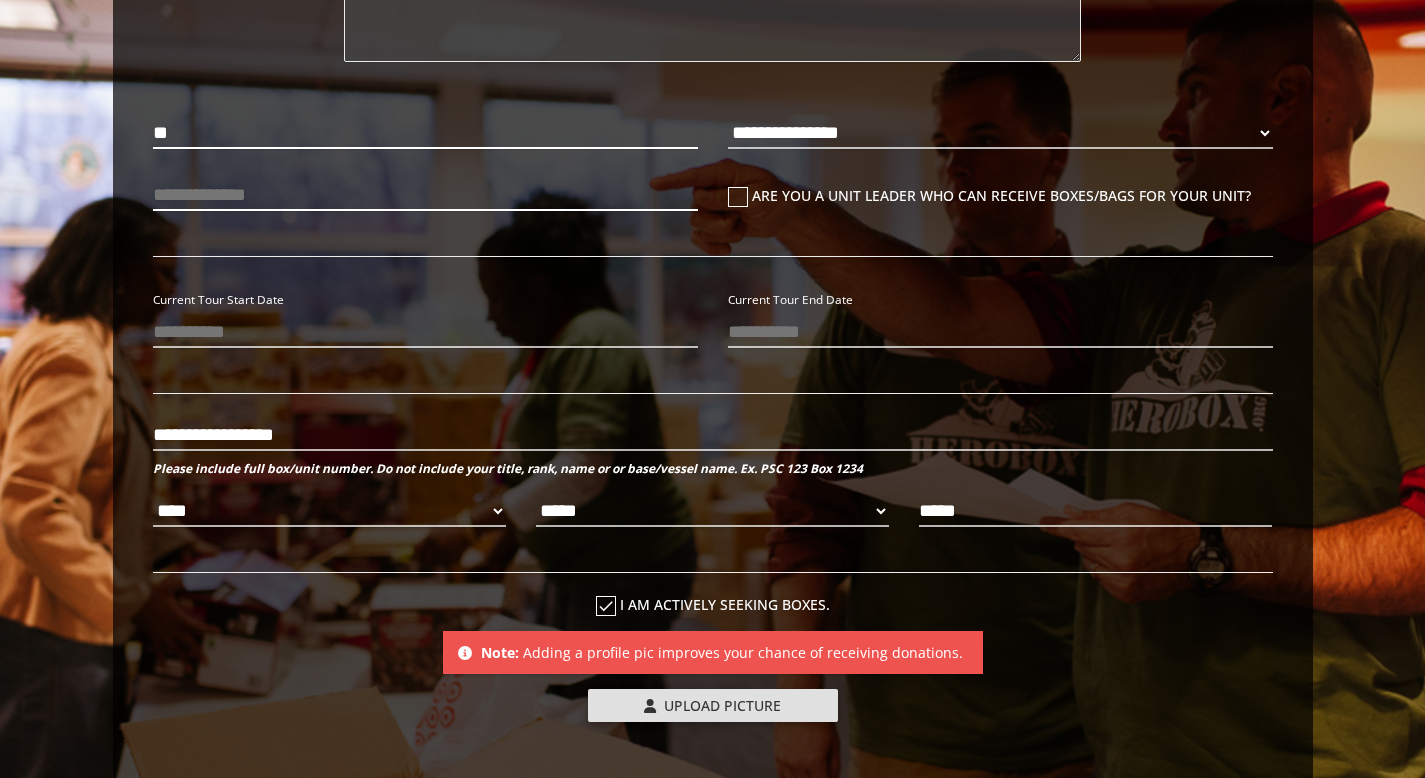type on "**" 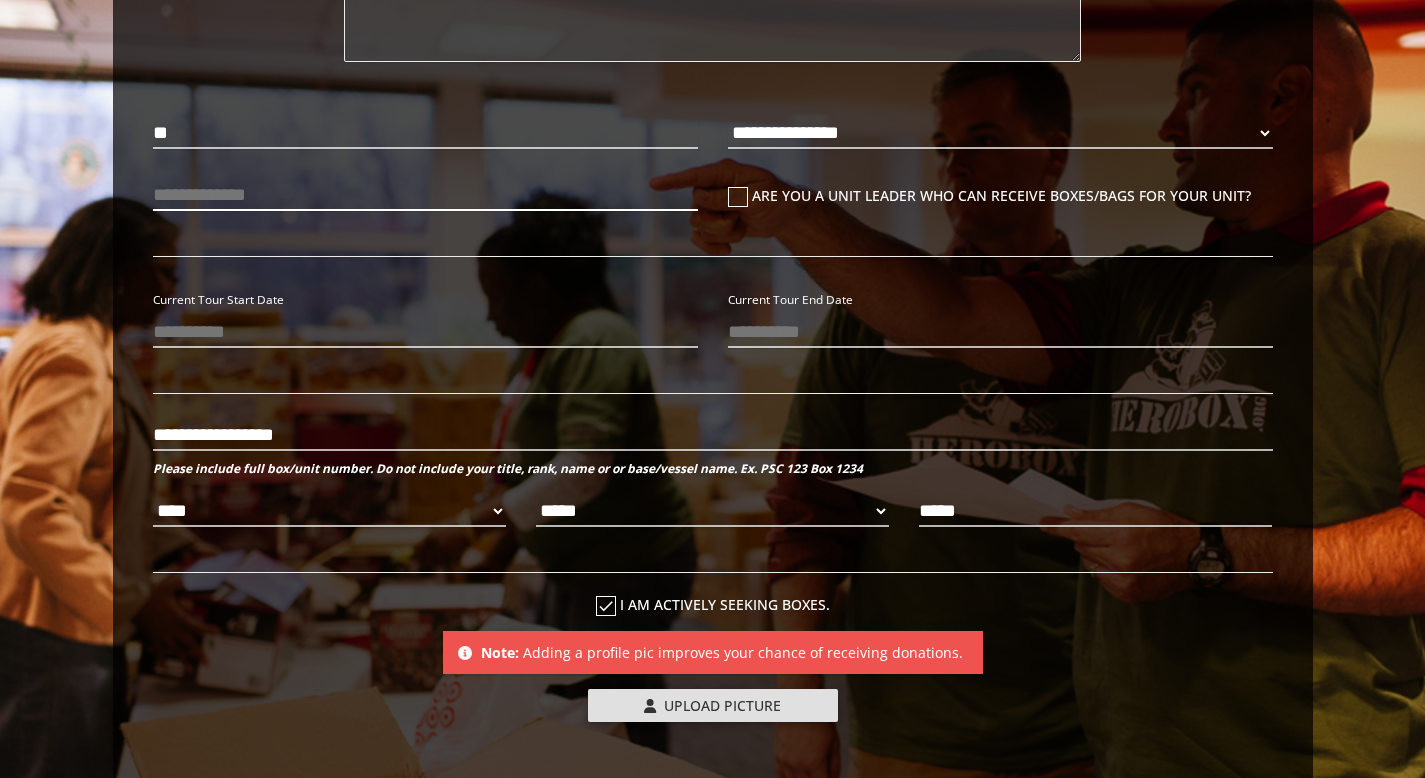 click at bounding box center (425, 195) 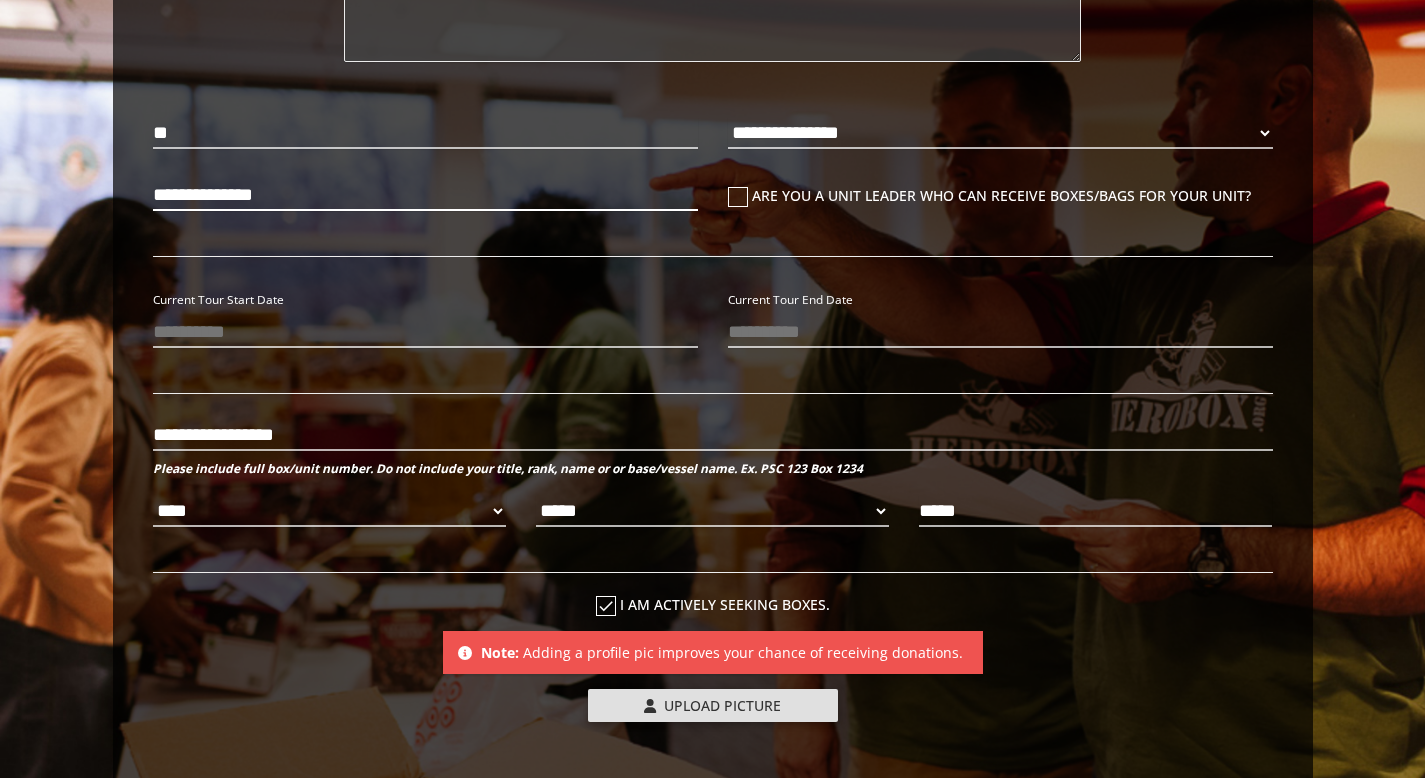 type on "**********" 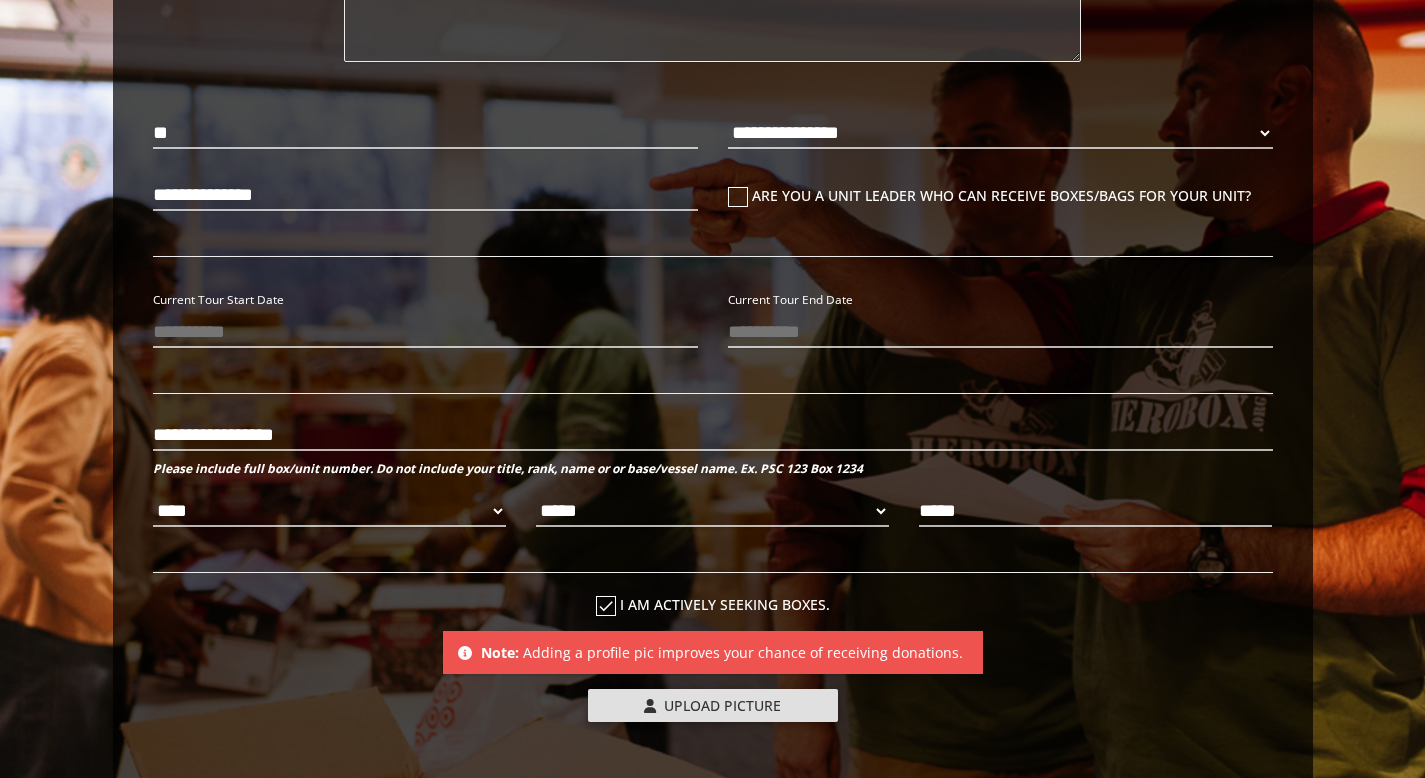 click at bounding box center [738, 197] 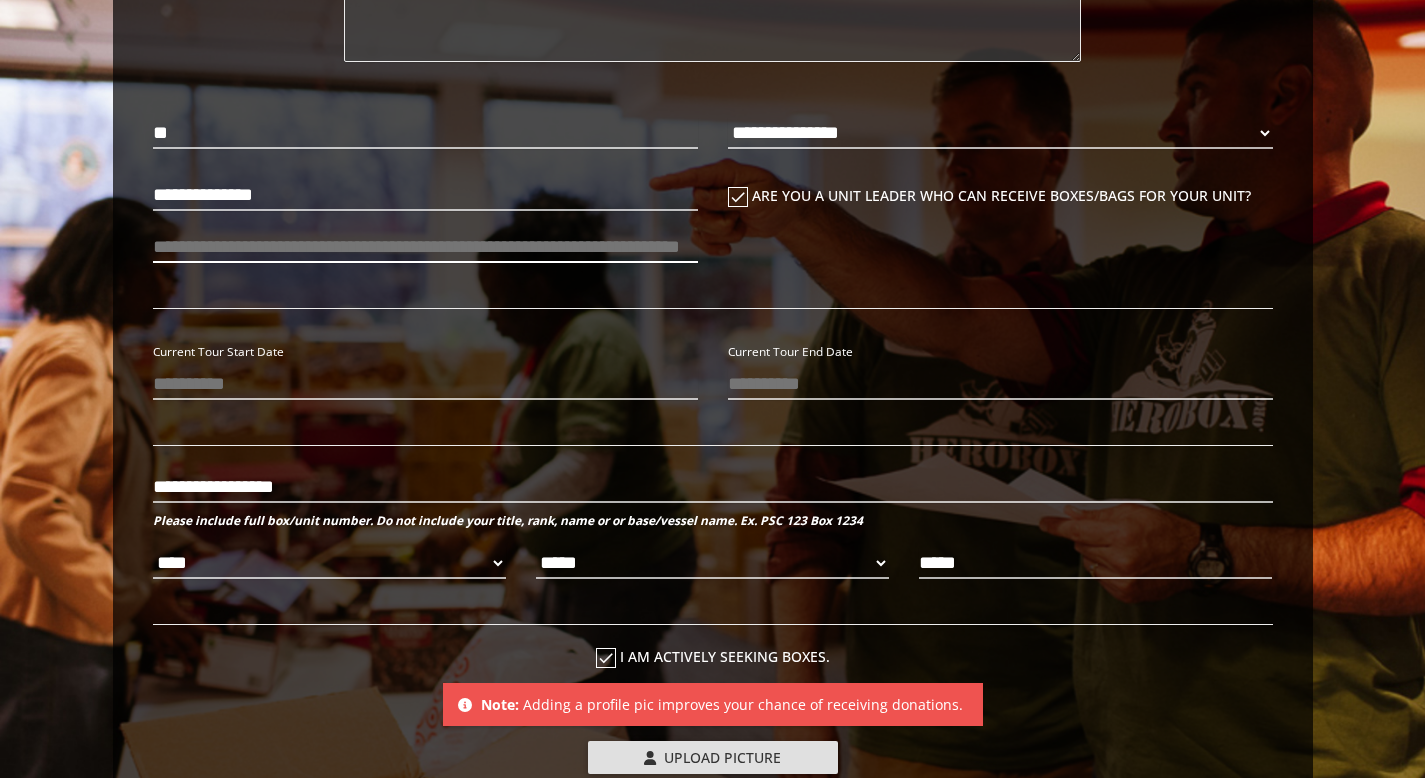 click at bounding box center [425, 247] 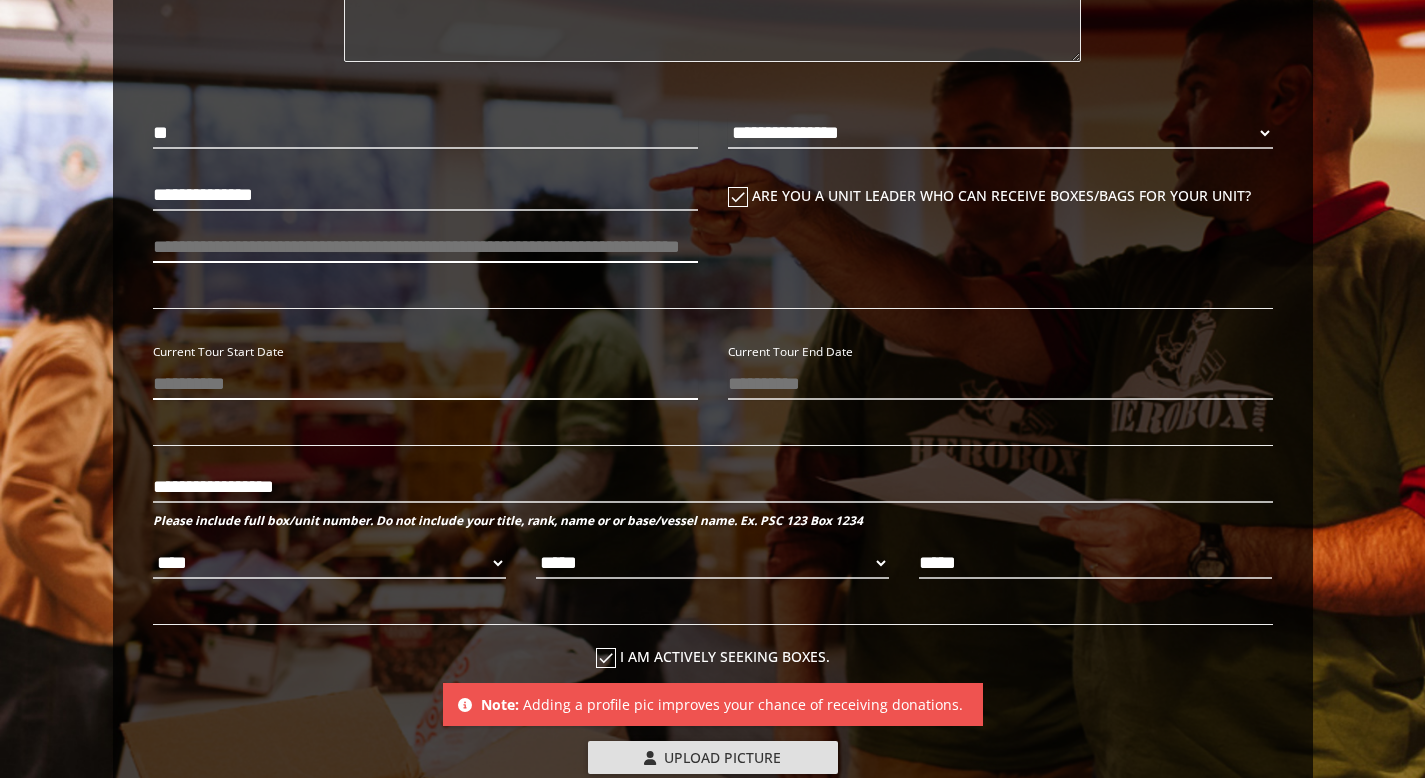 type on "***" 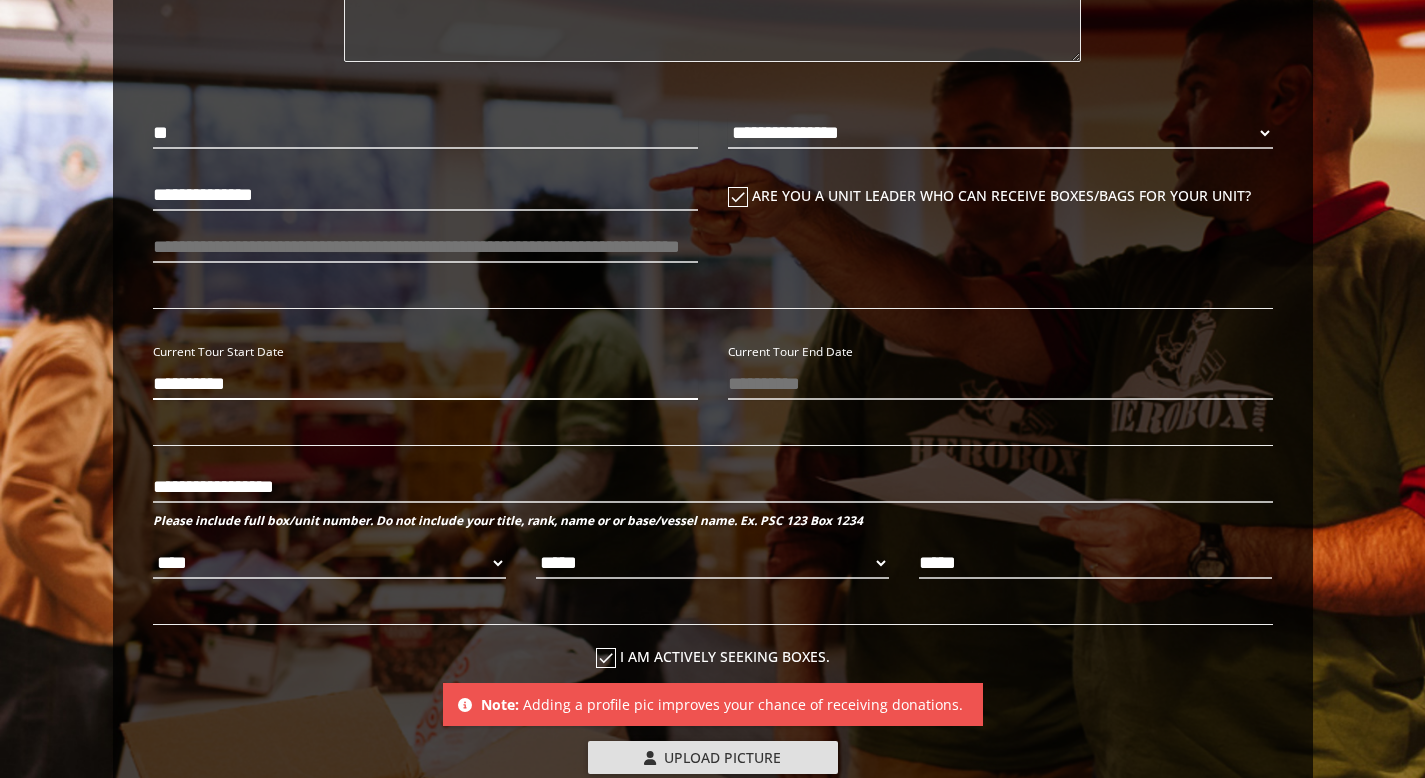 click on "**********" at bounding box center [425, 384] 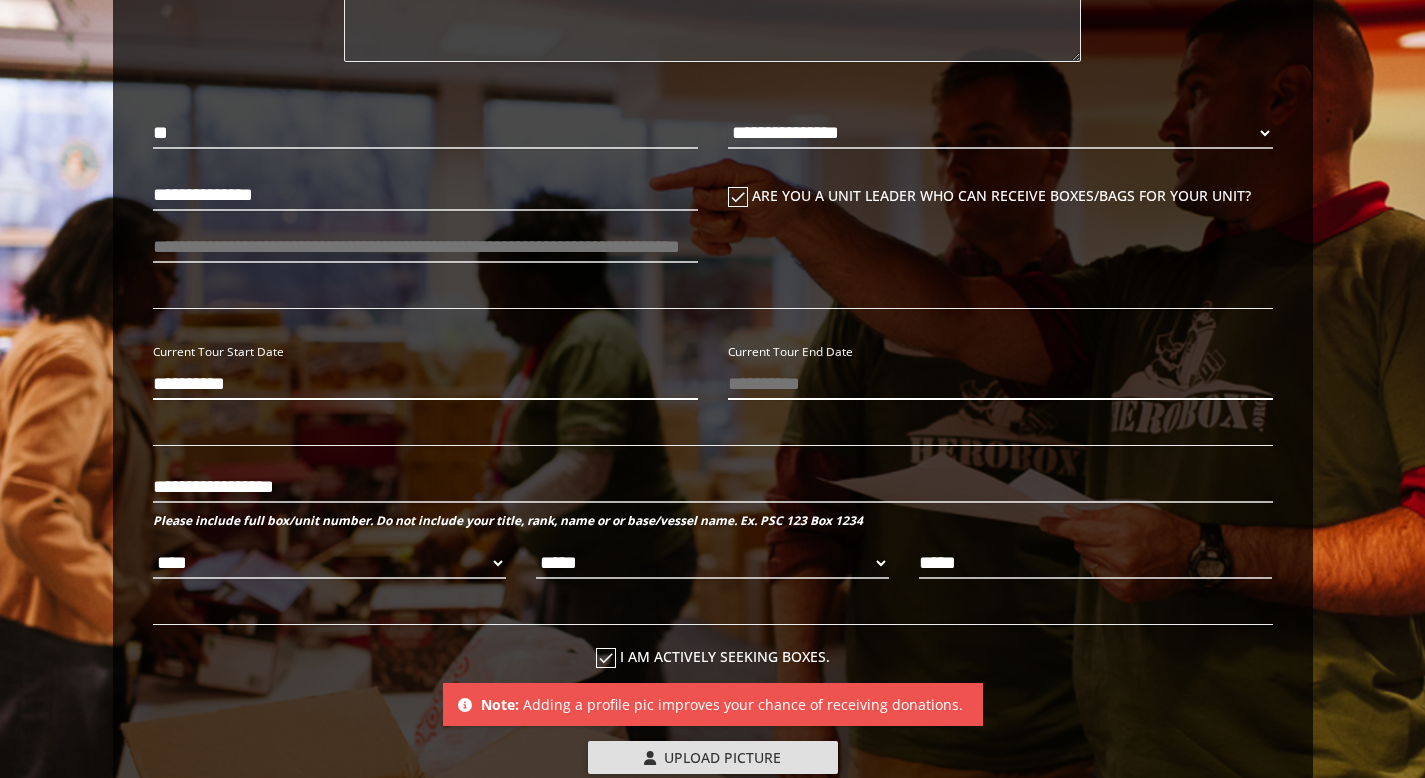 type on "**********" 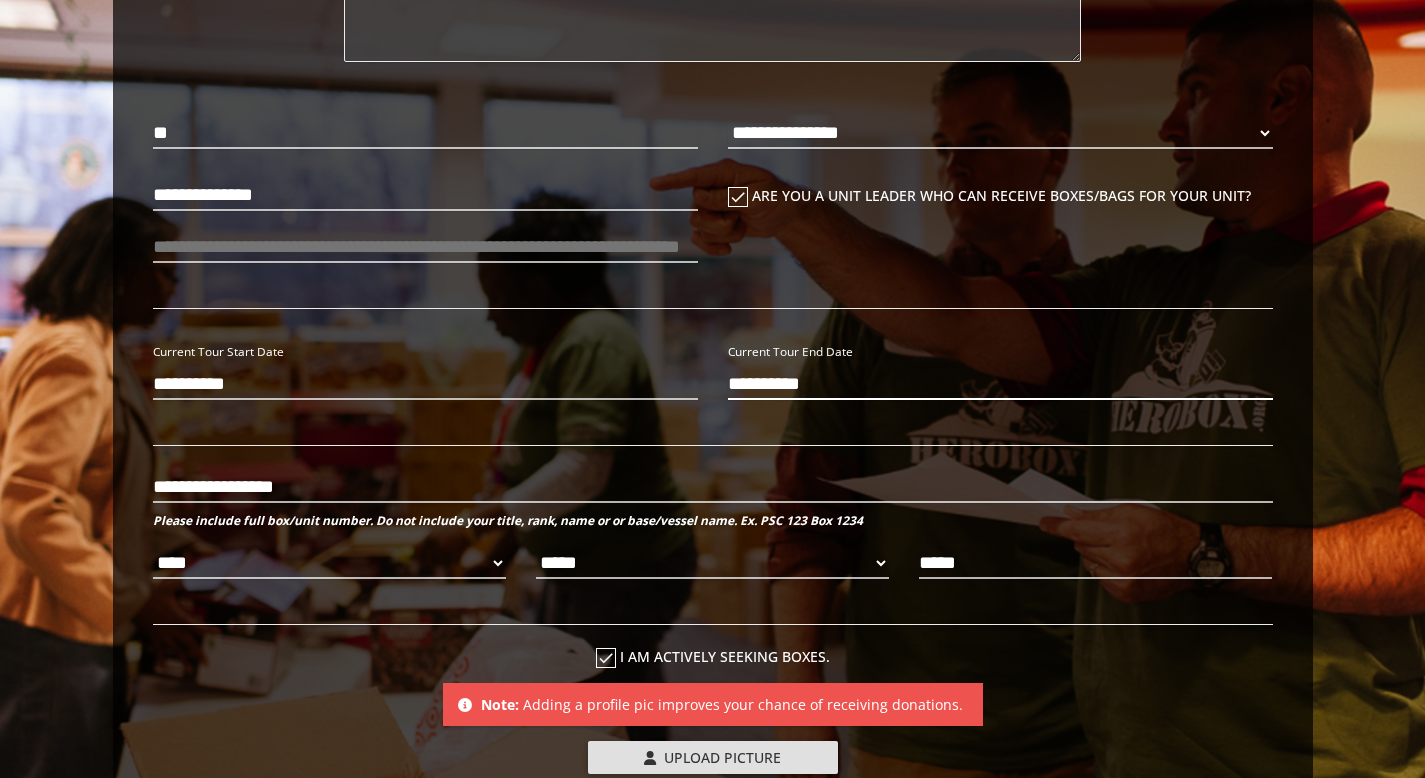 click on "**********" at bounding box center (1000, 384) 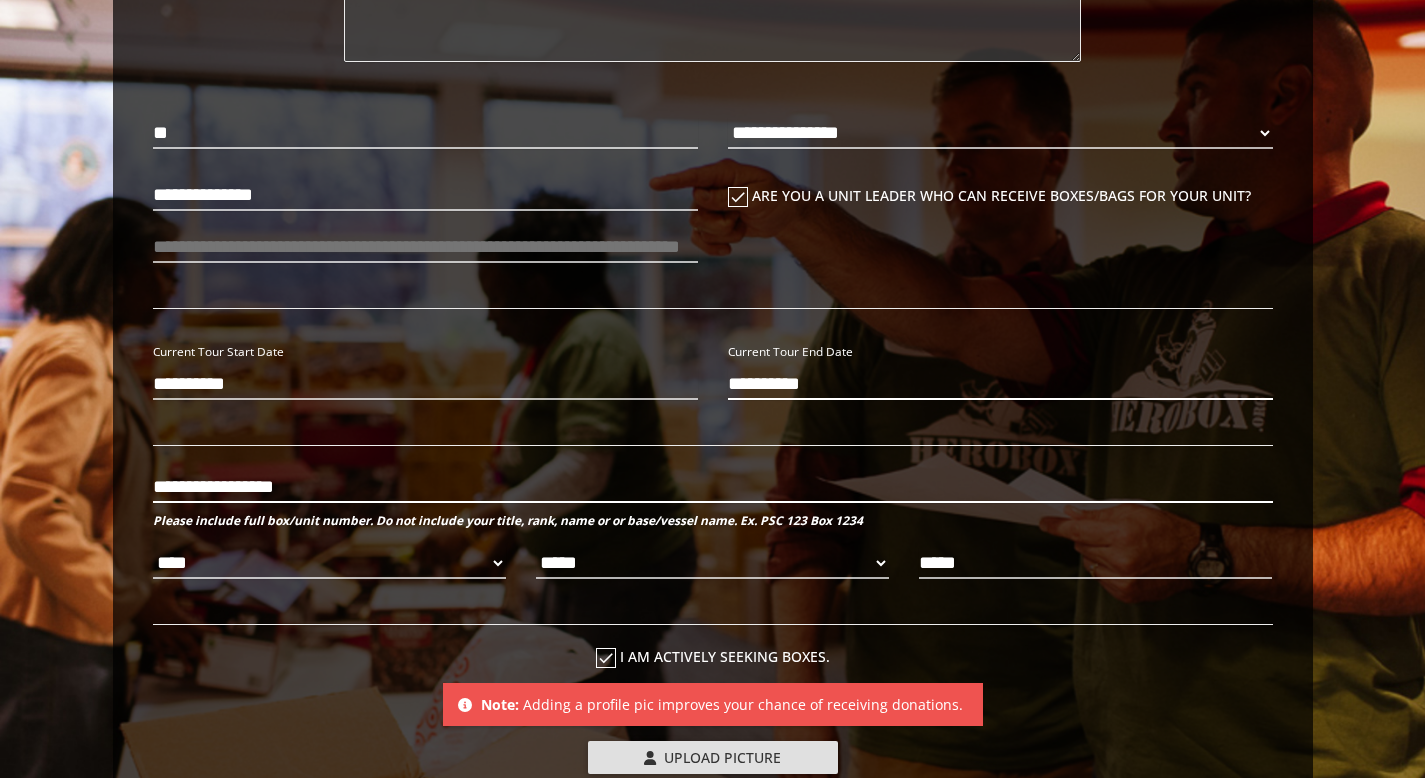 type on "**********" 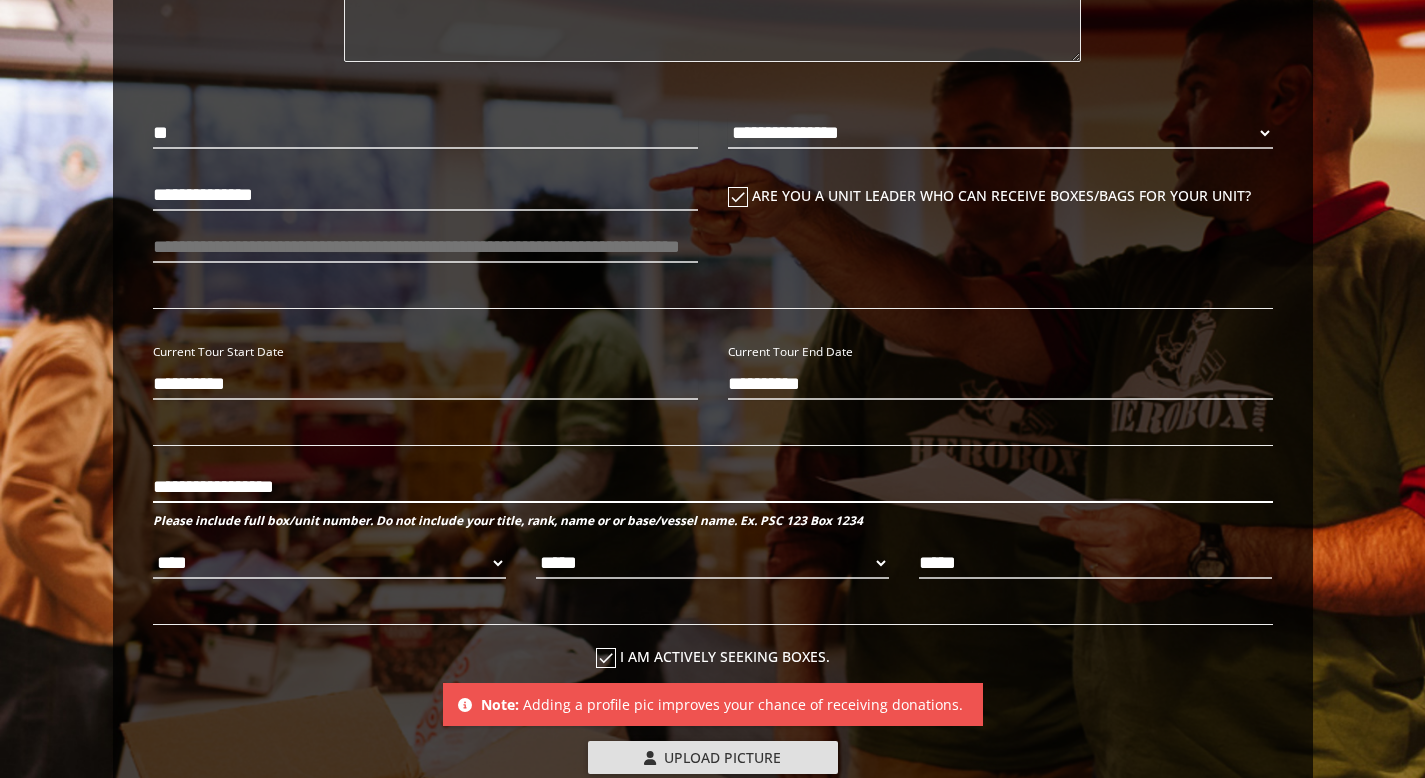 drag, startPoint x: 359, startPoint y: 493, endPoint x: 69, endPoint y: 480, distance: 290.29123 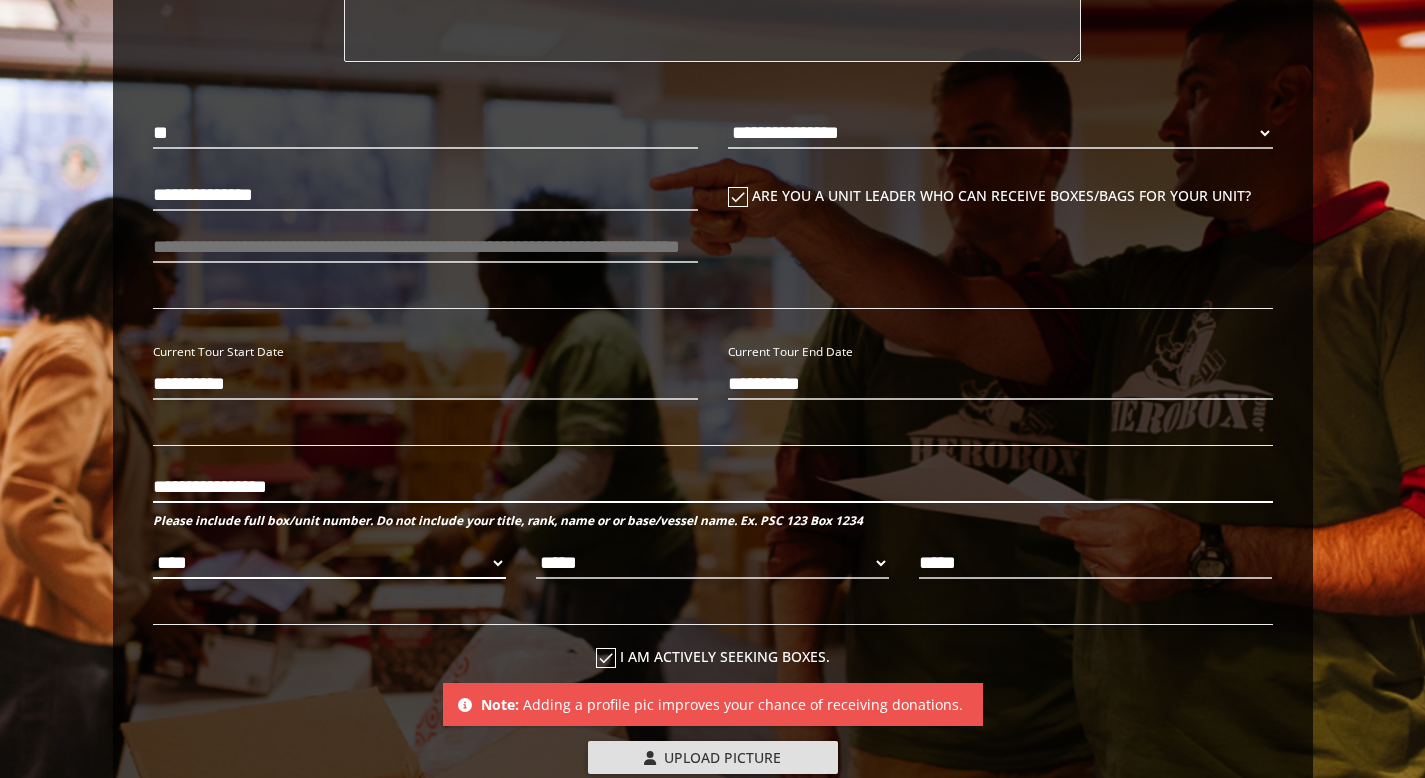 type on "**********" 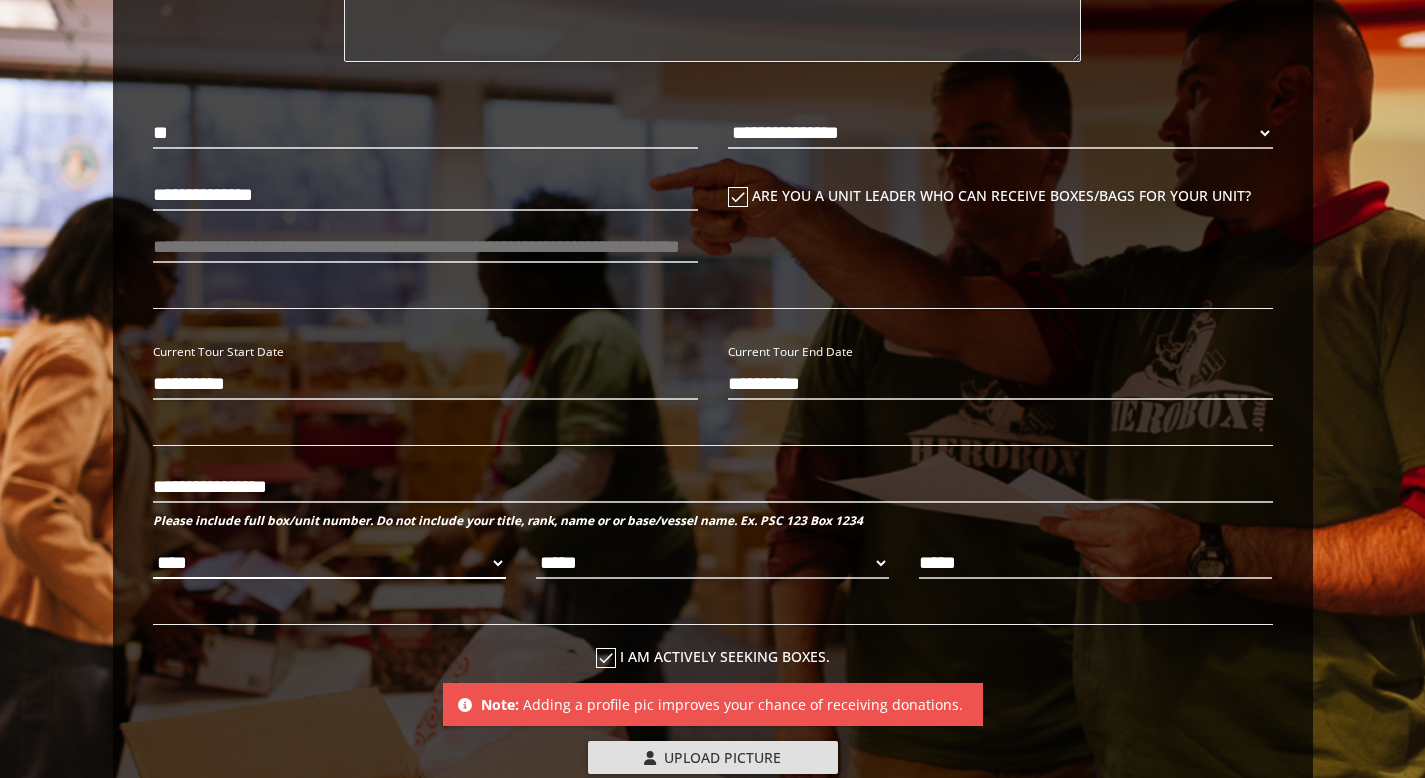 click on "****
*** *** ***" at bounding box center [329, 563] 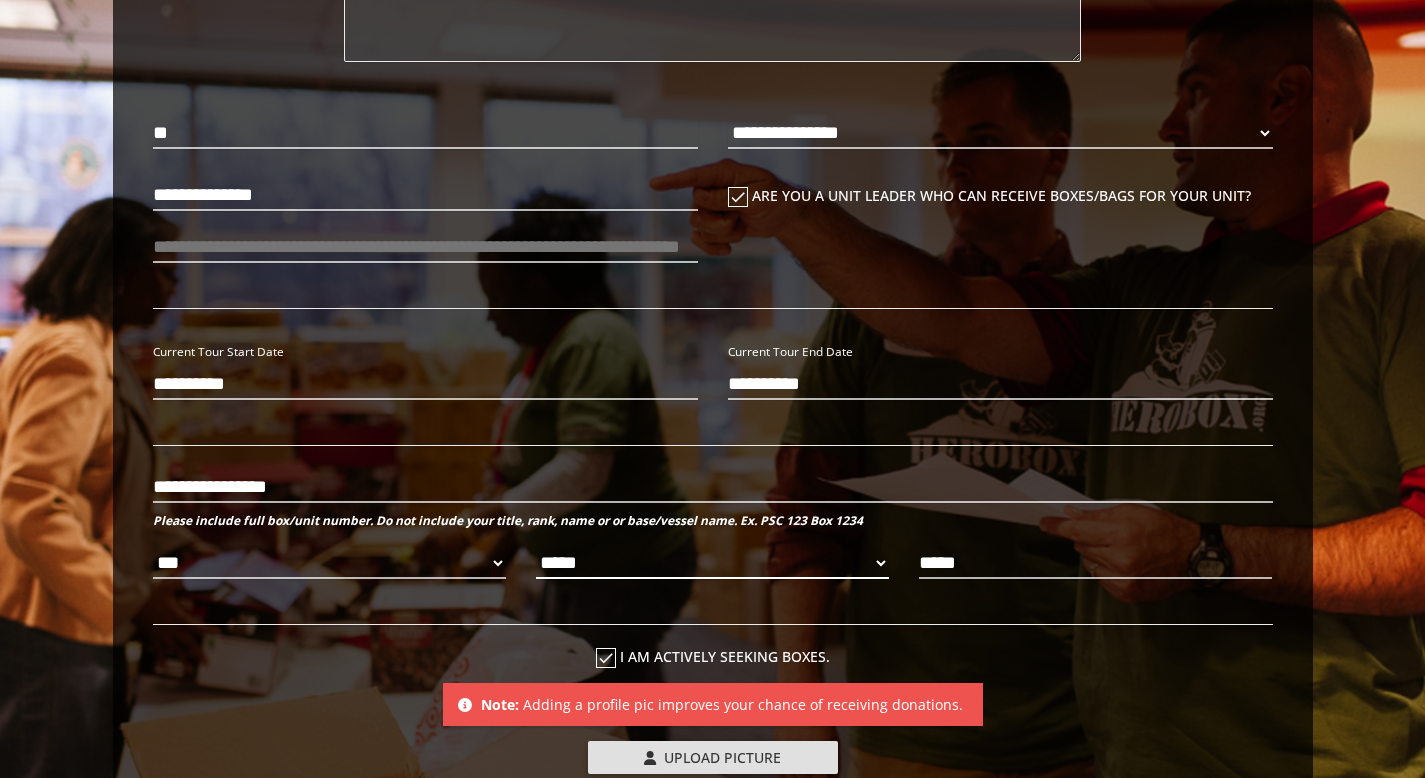 click on "*****
** ** **" at bounding box center [712, 563] 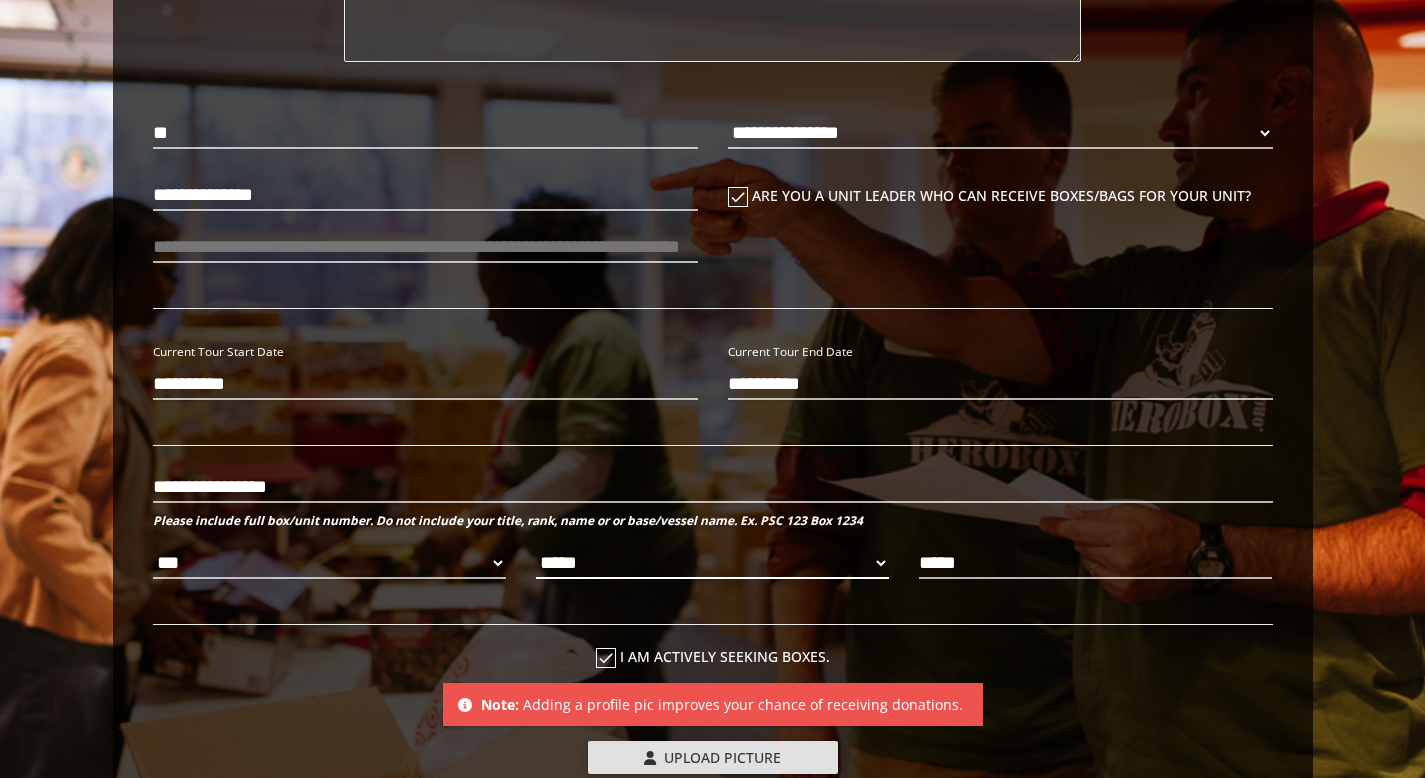 select on "*********" 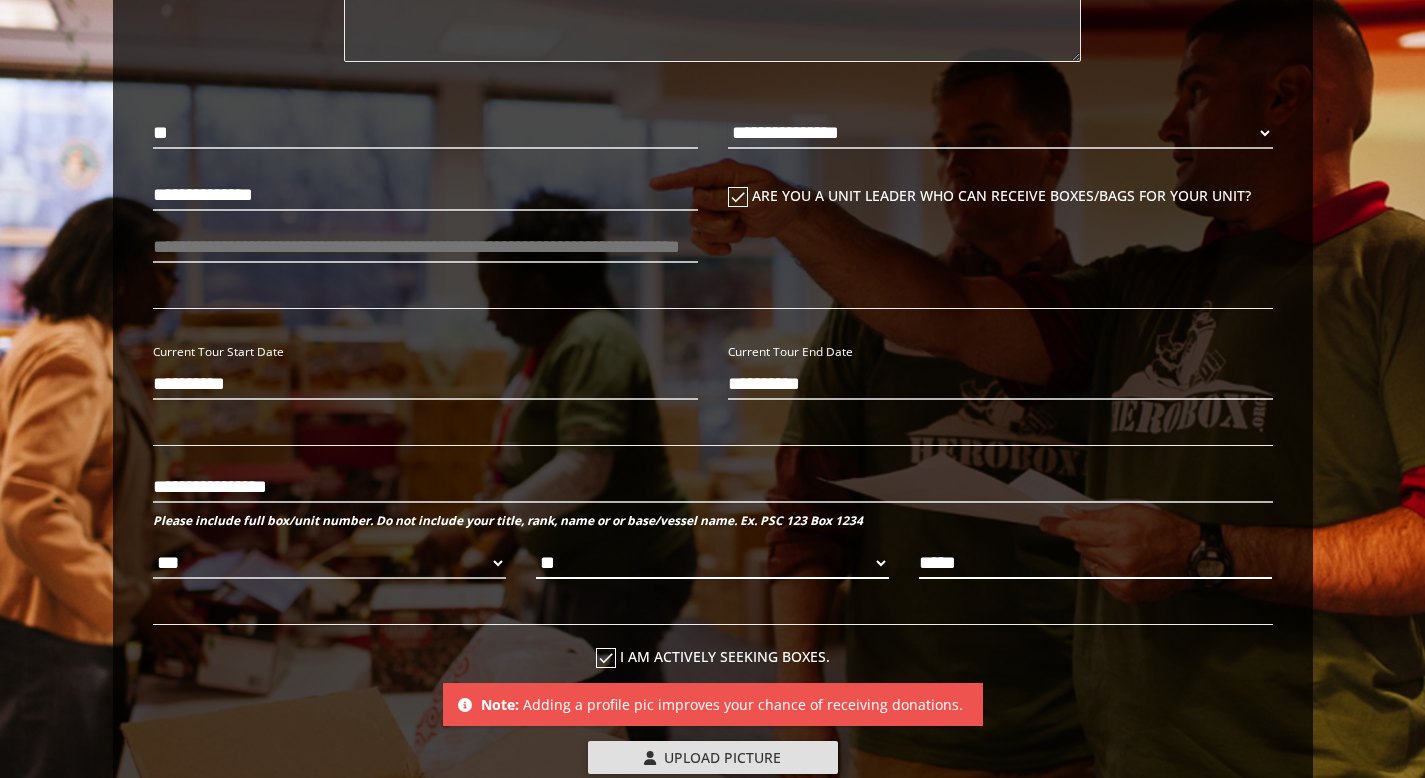 drag, startPoint x: 986, startPoint y: 568, endPoint x: 844, endPoint y: 567, distance: 142.00352 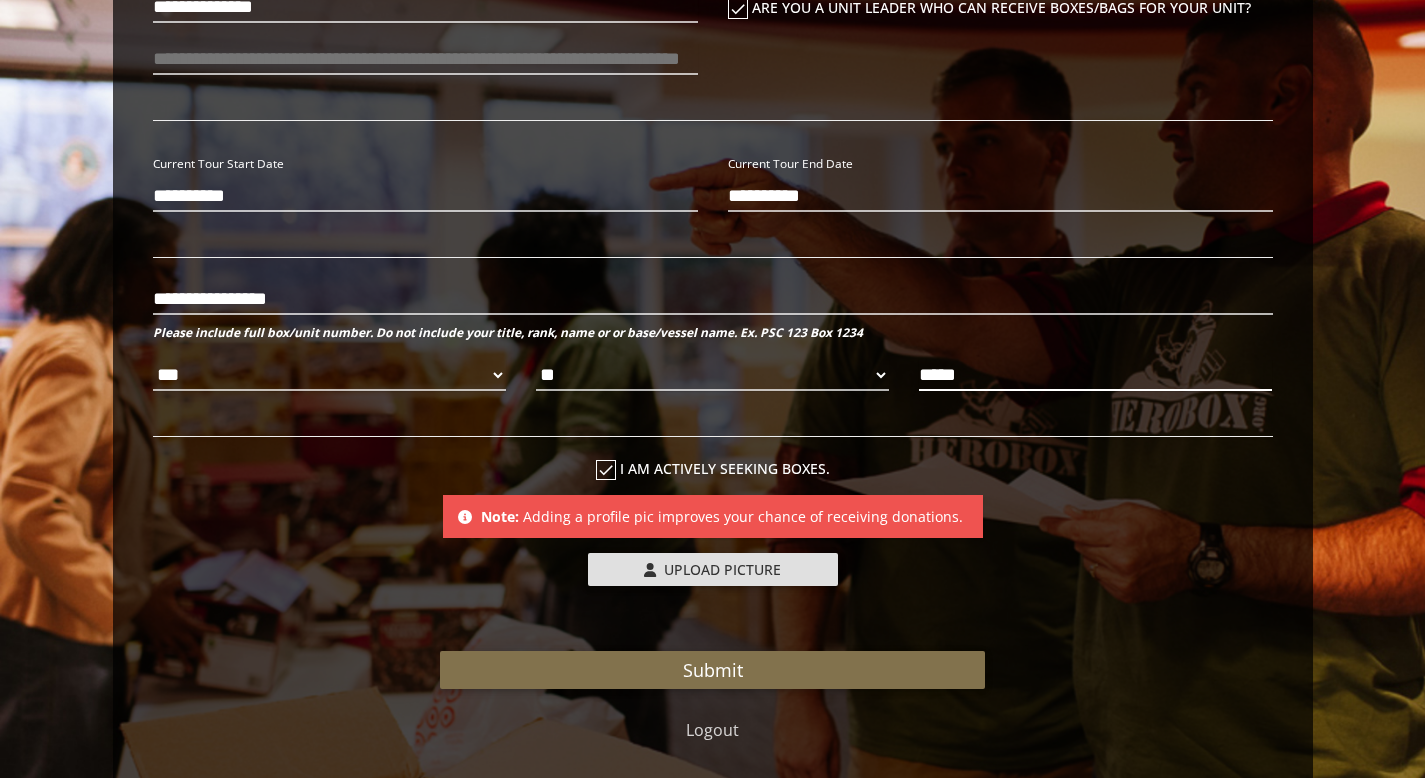 scroll, scrollTop: 791, scrollLeft: 0, axis: vertical 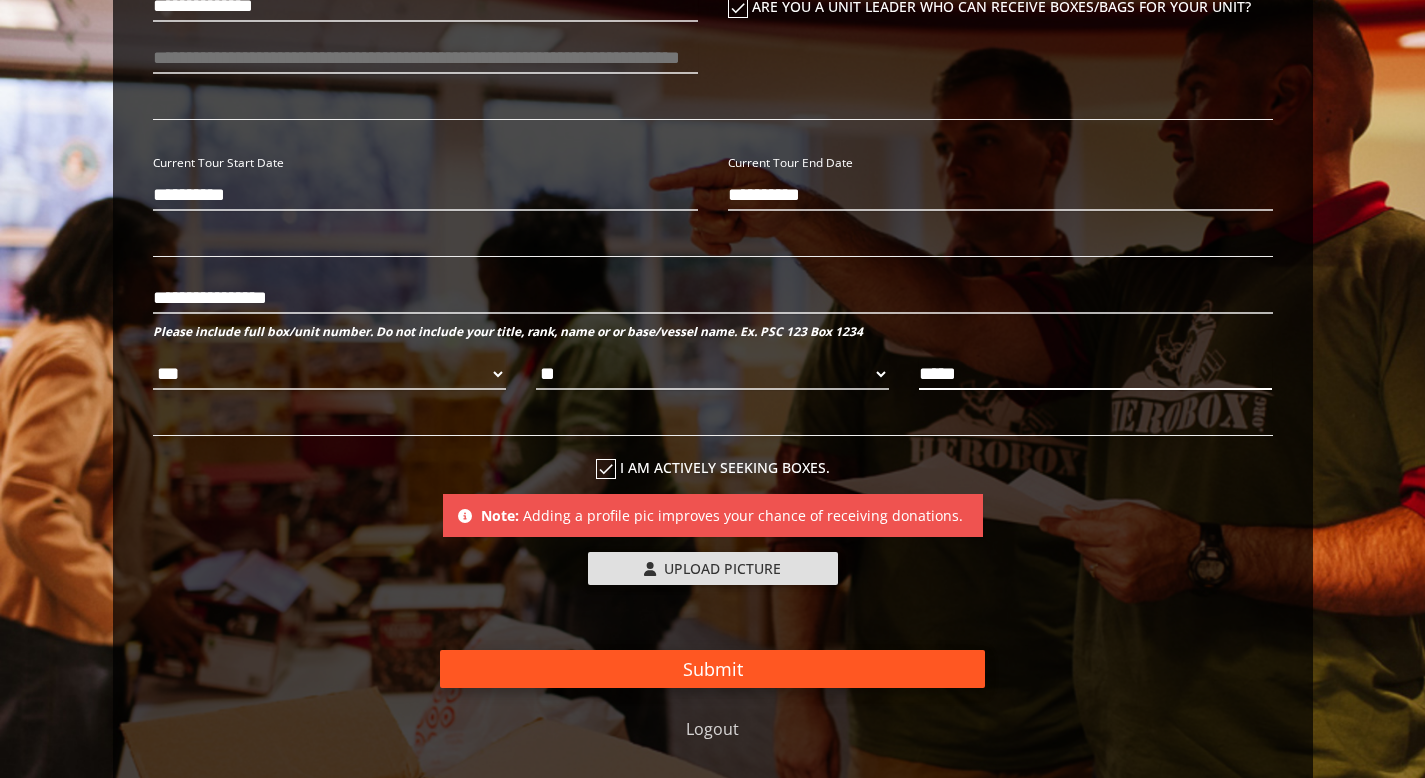type on "*****" 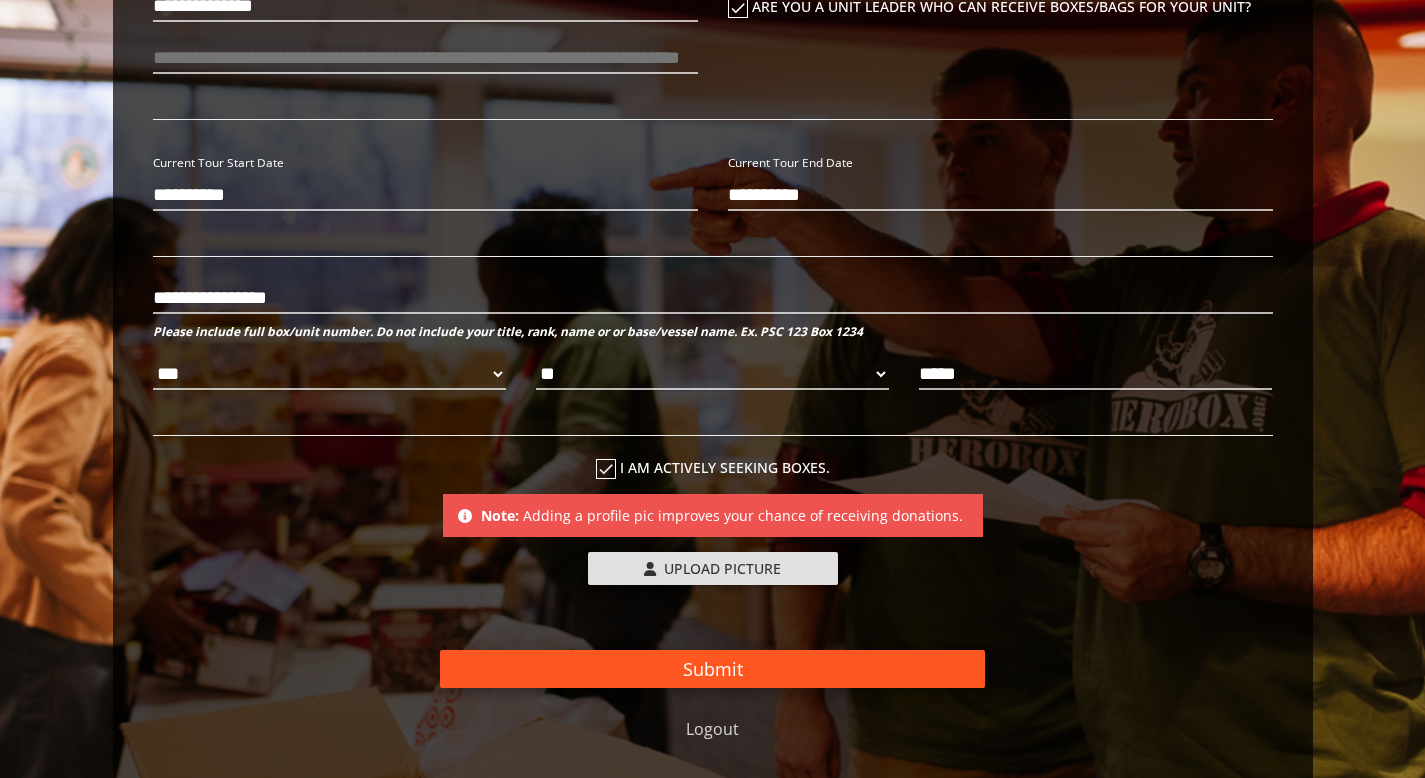 click on "Submit" at bounding box center [712, 669] 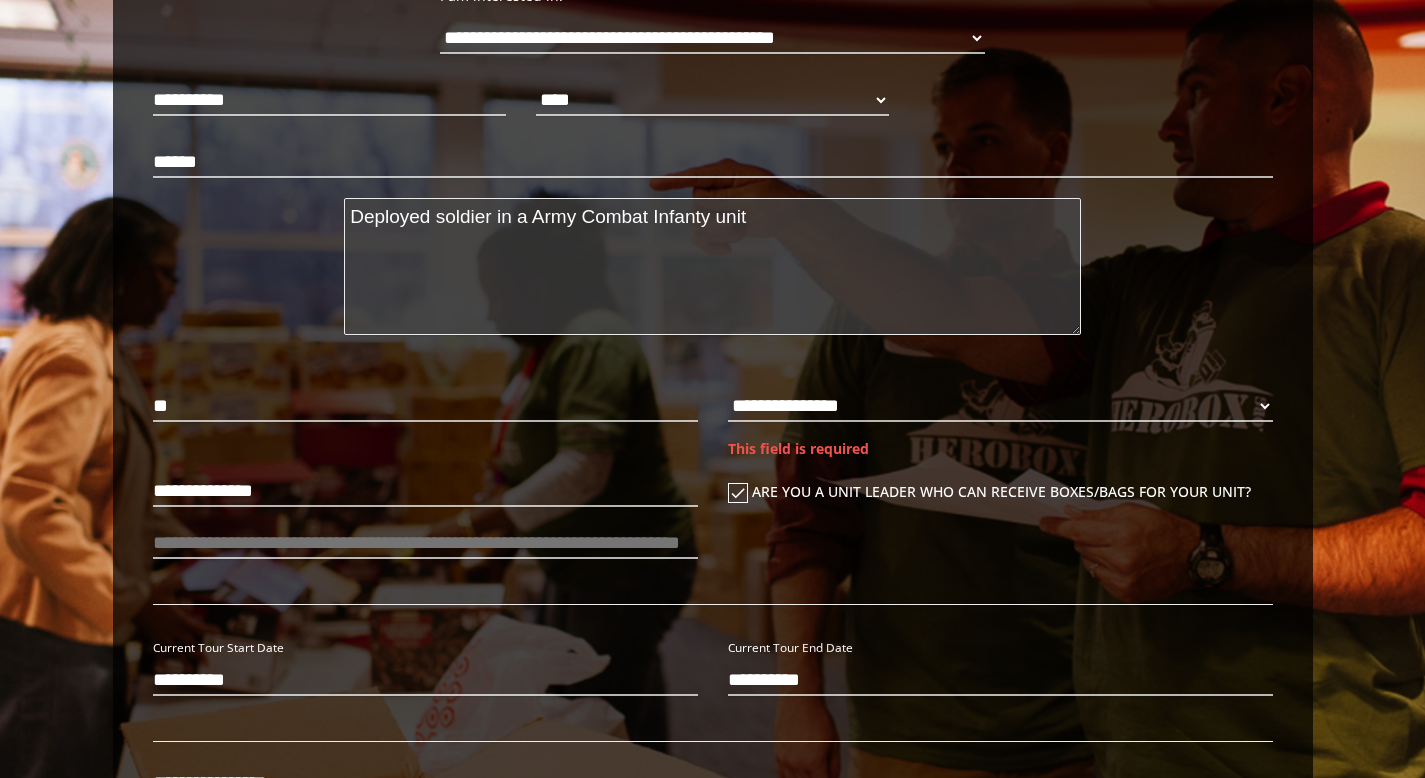 scroll, scrollTop: 22, scrollLeft: 0, axis: vertical 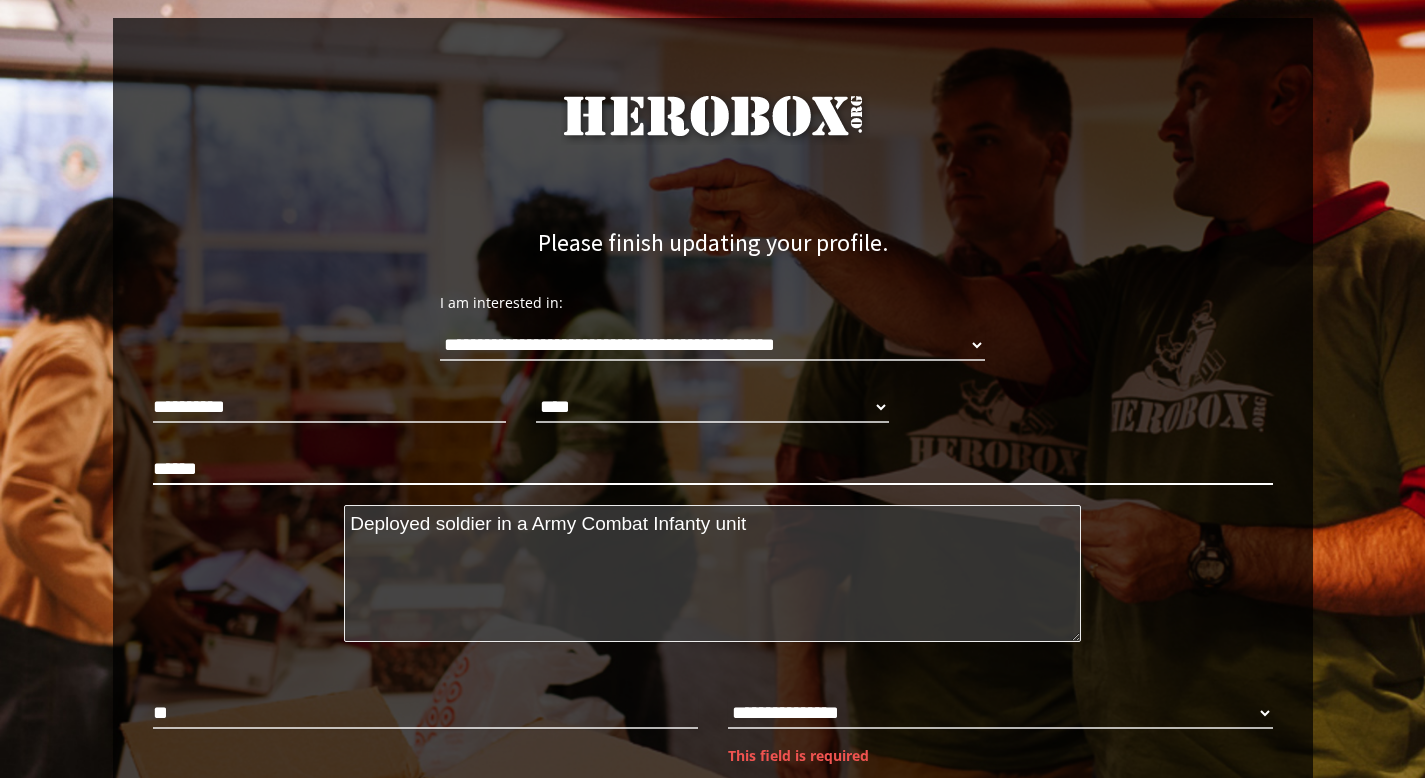 click on "******" at bounding box center (713, 469) 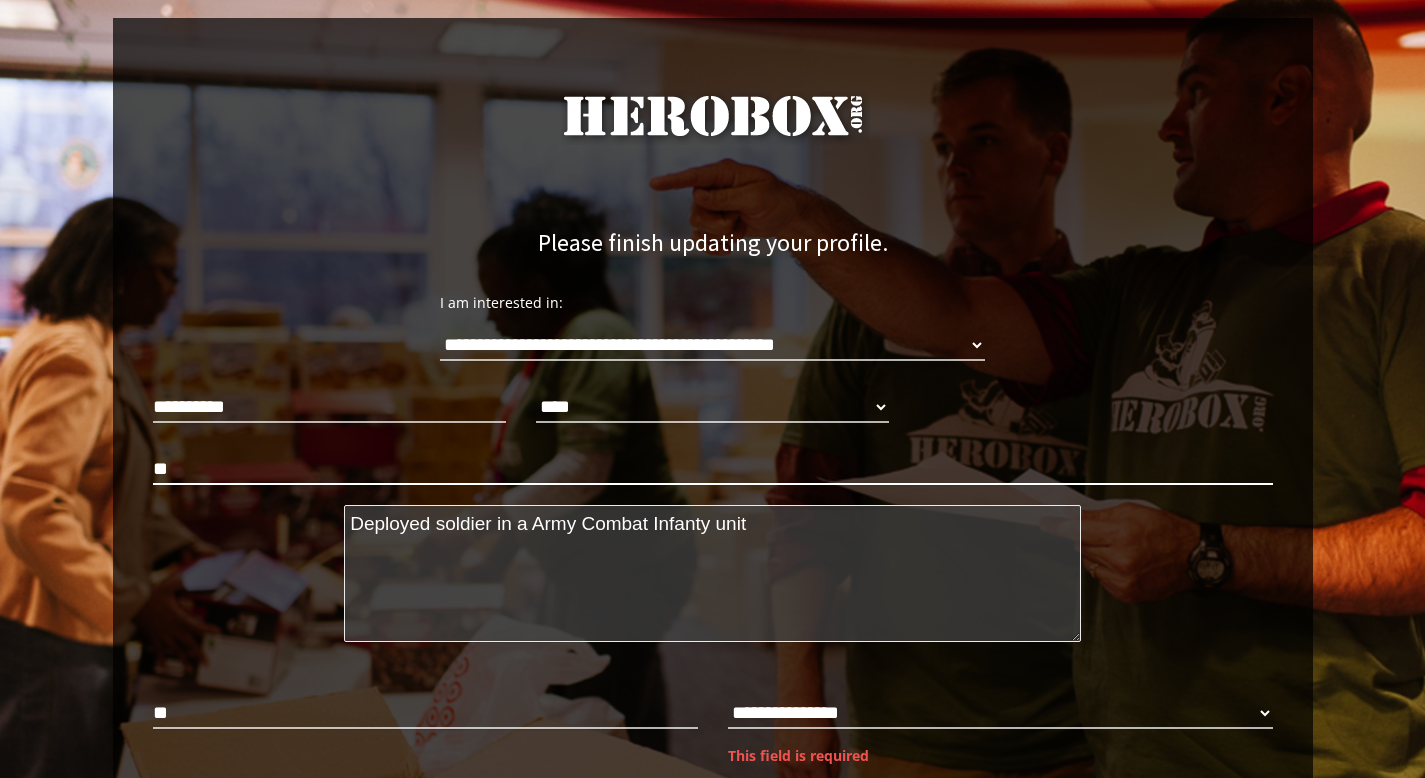 type on "*" 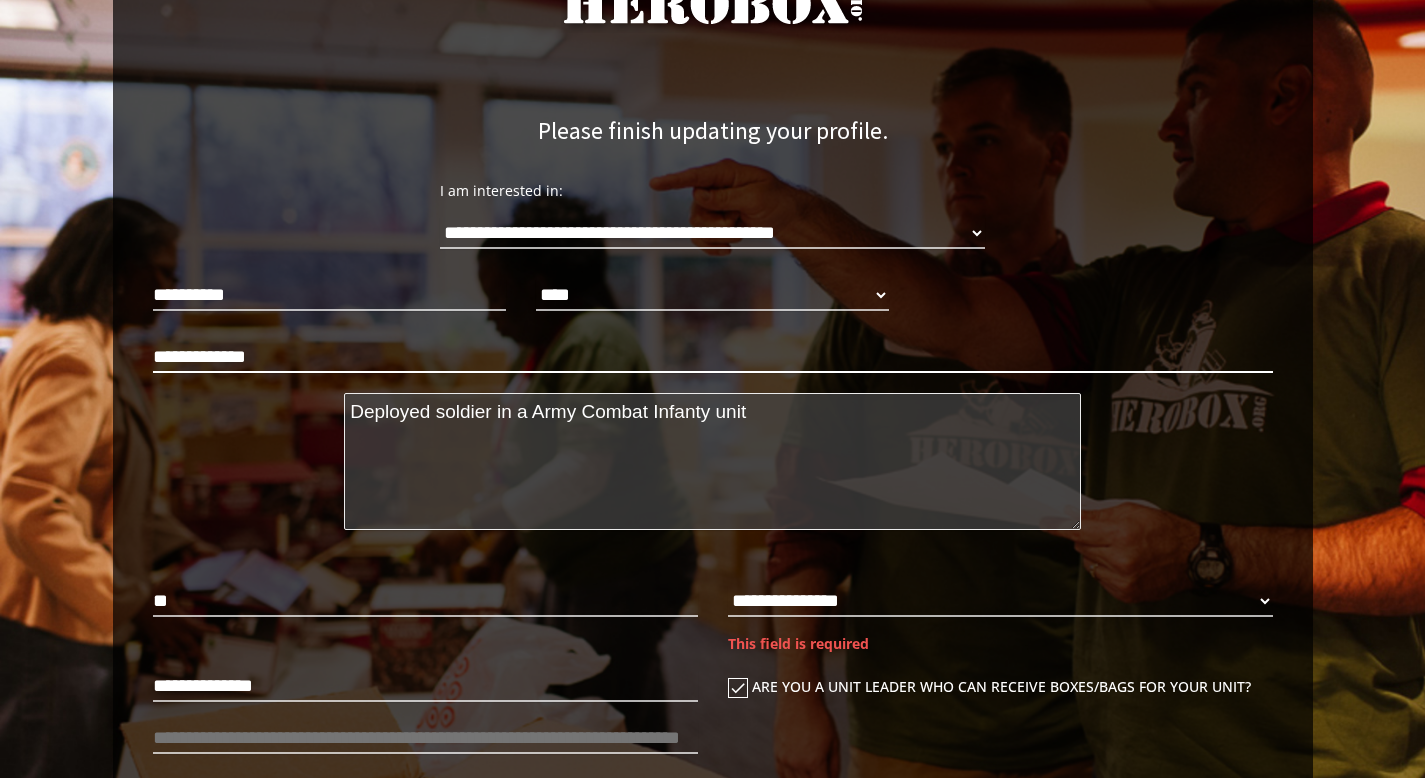 scroll, scrollTop: 135, scrollLeft: 0, axis: vertical 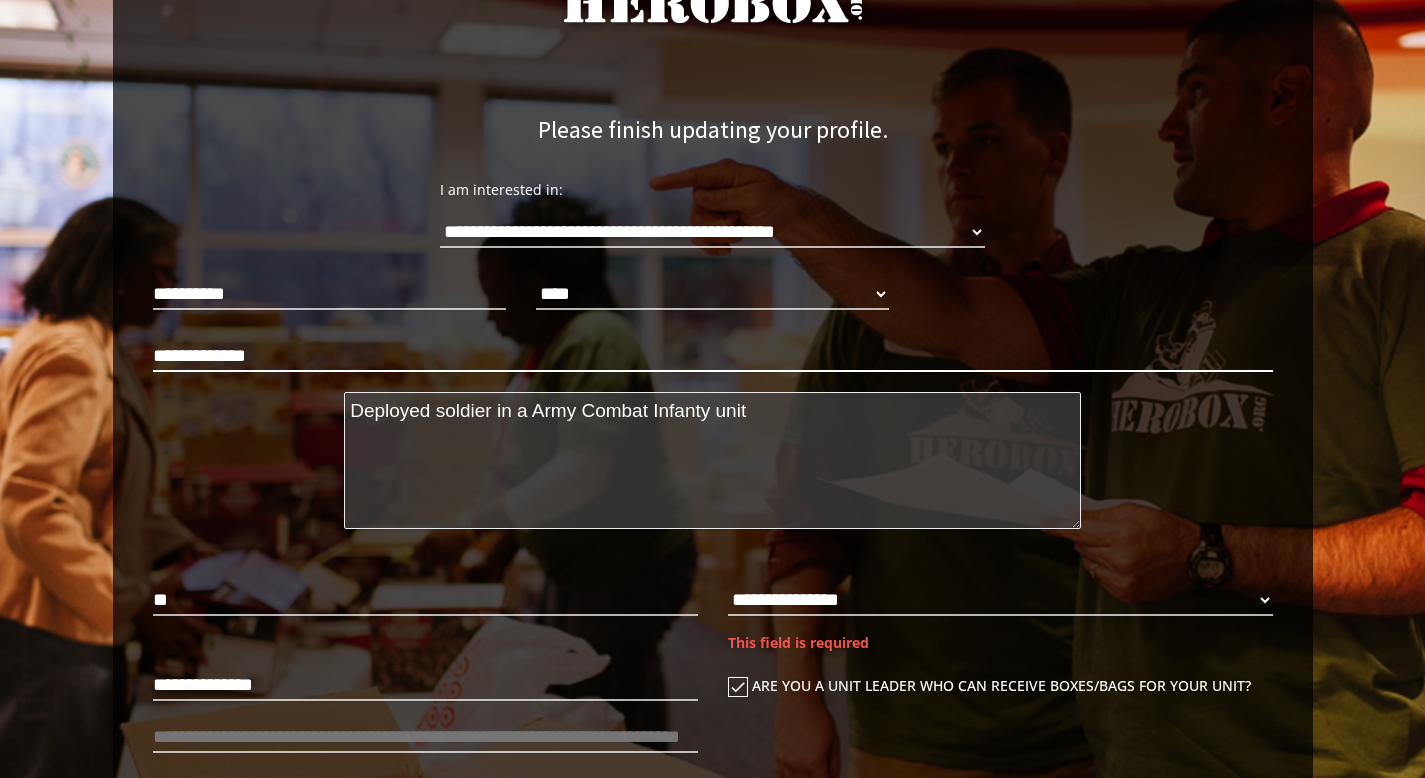 type on "**********" 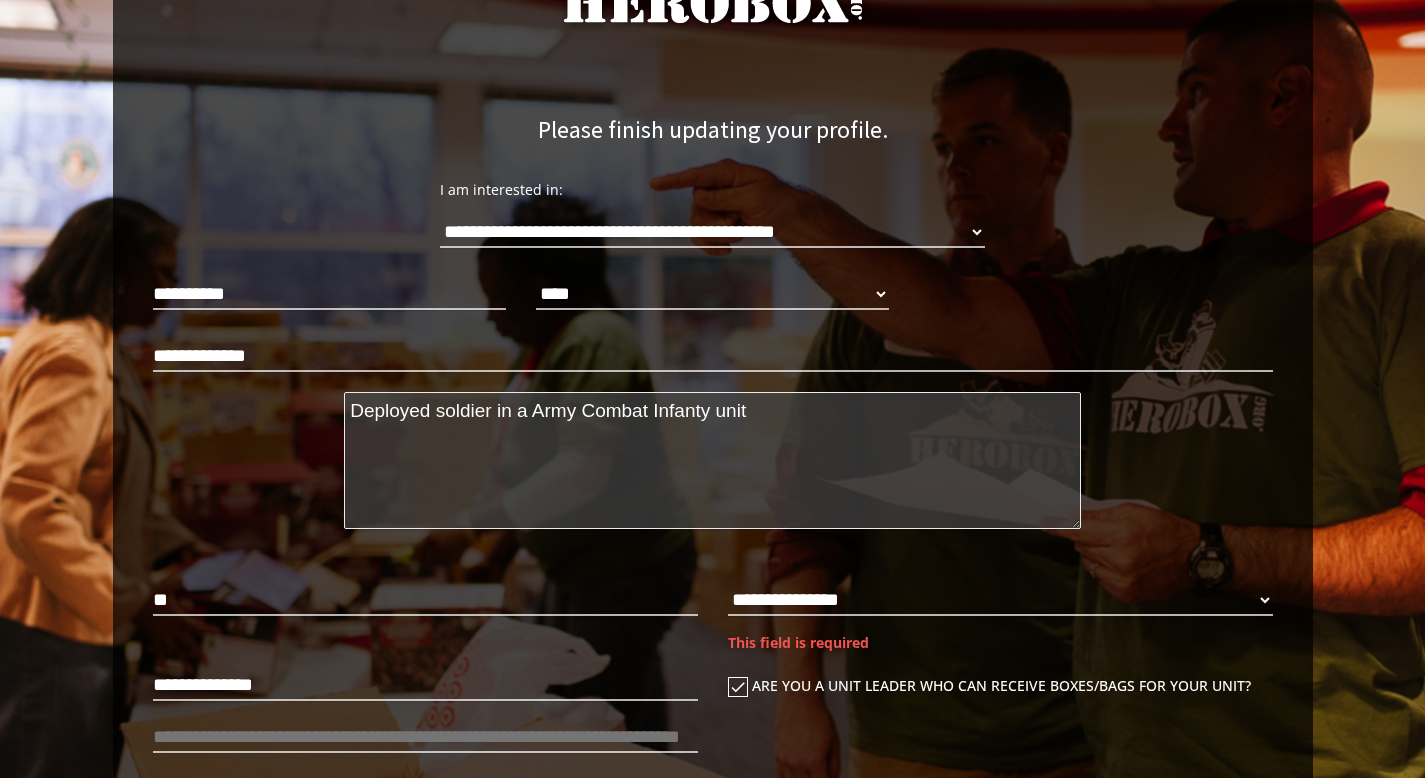 click on "Deployed soldier in a Army Combat Infanty unit" at bounding box center [712, 460] 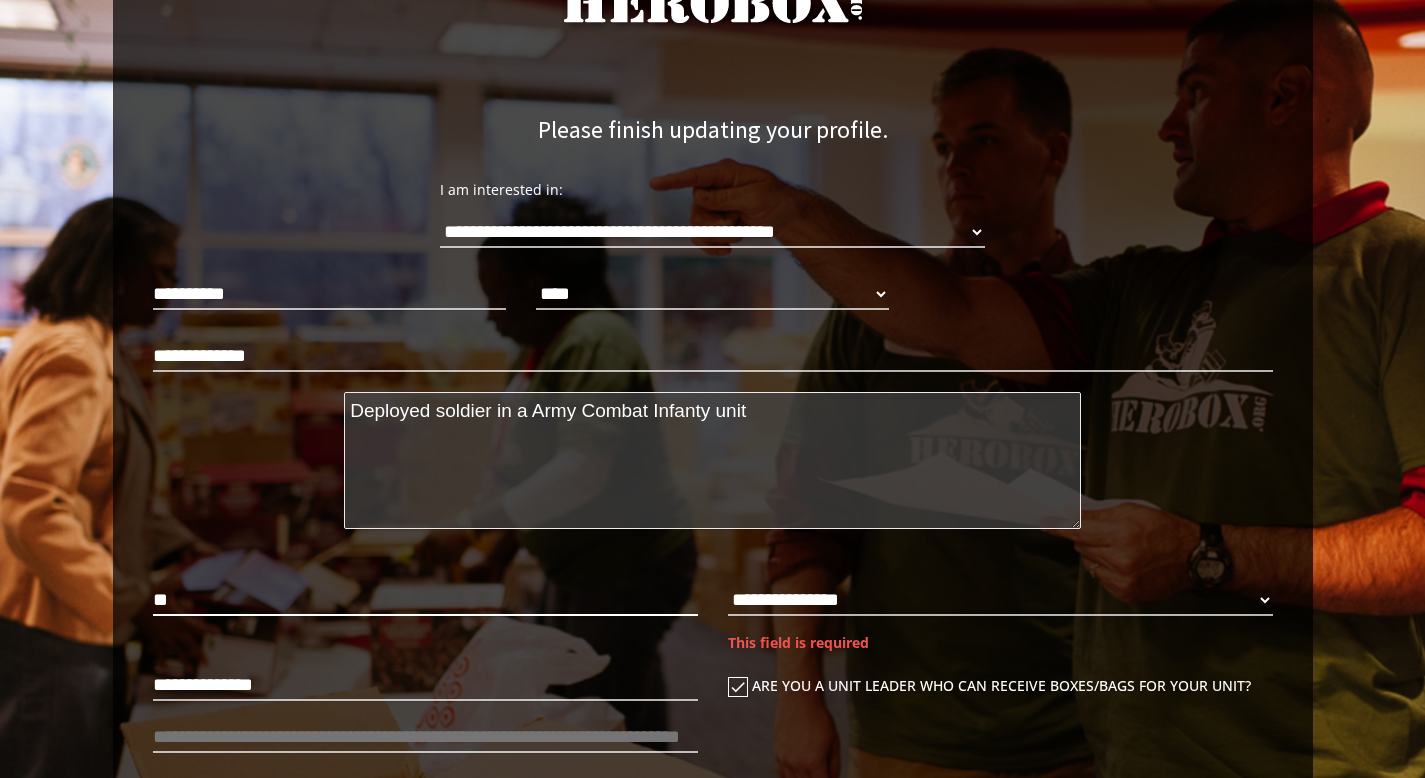 type on "*" 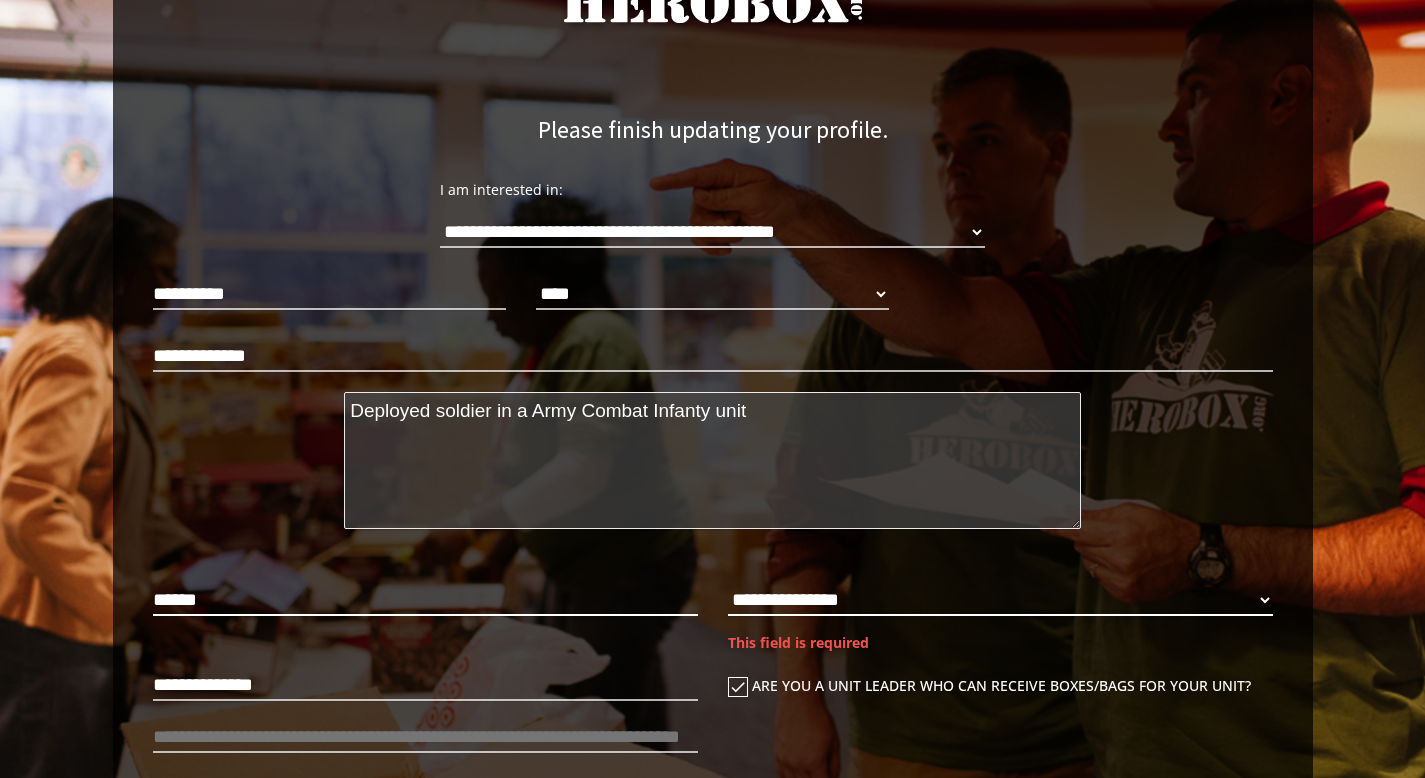 type on "******" 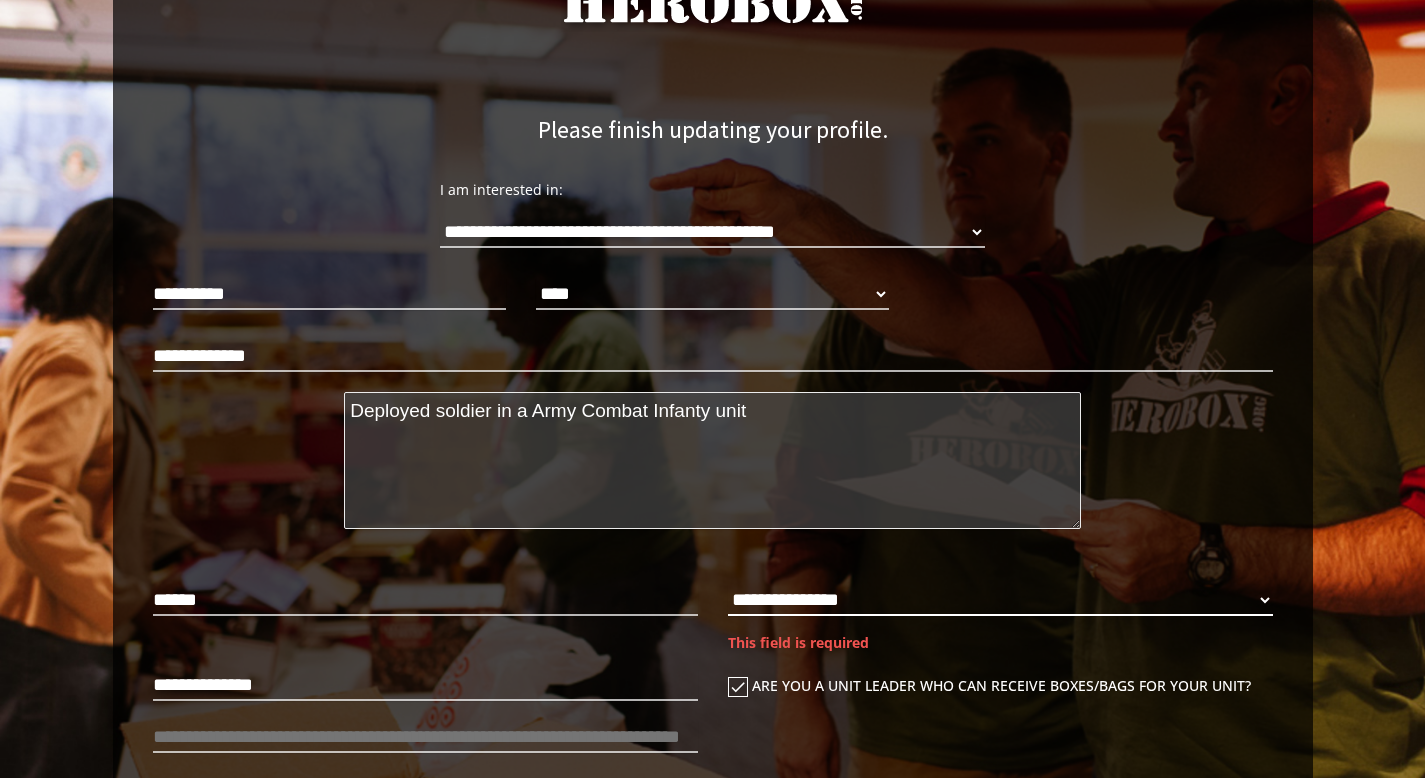 click on "**********" at bounding box center (1000, 600) 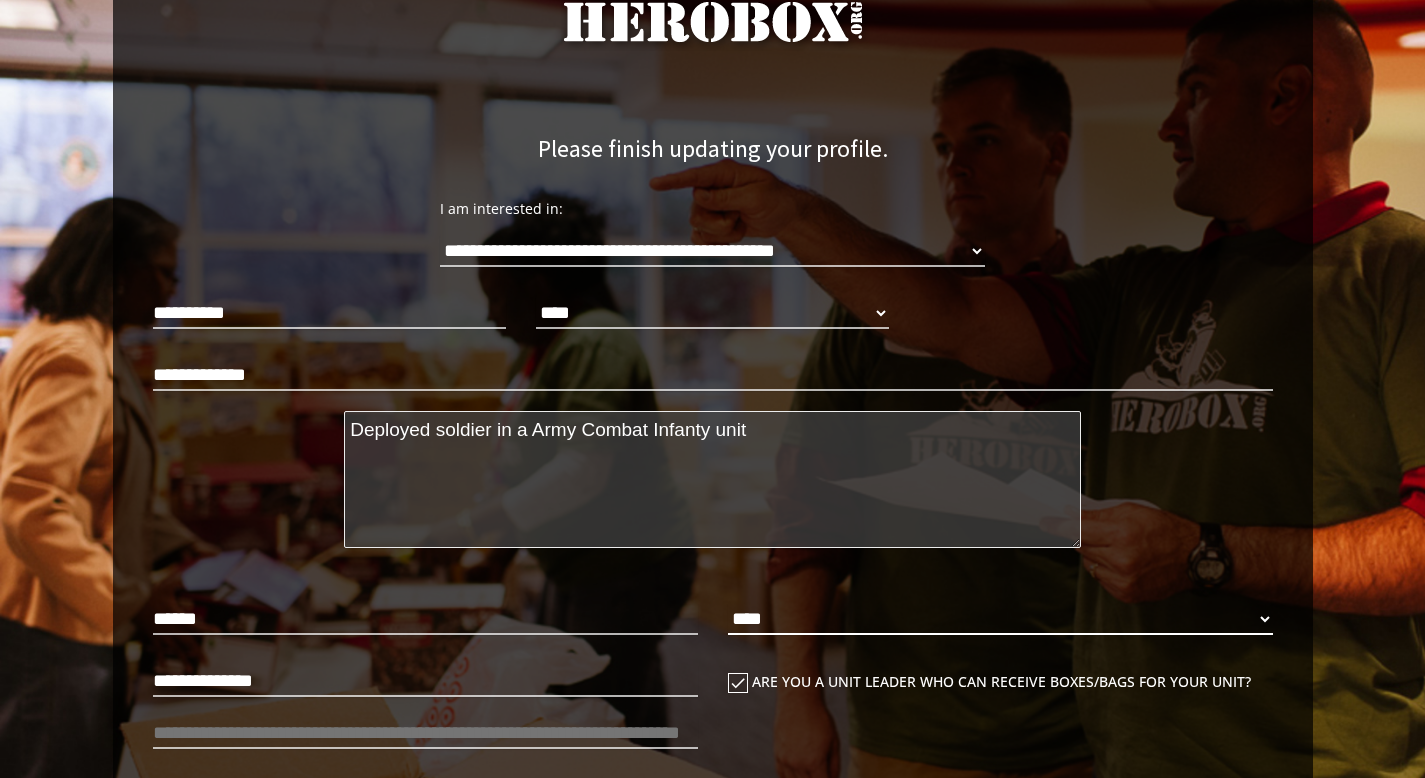scroll, scrollTop: 114, scrollLeft: 0, axis: vertical 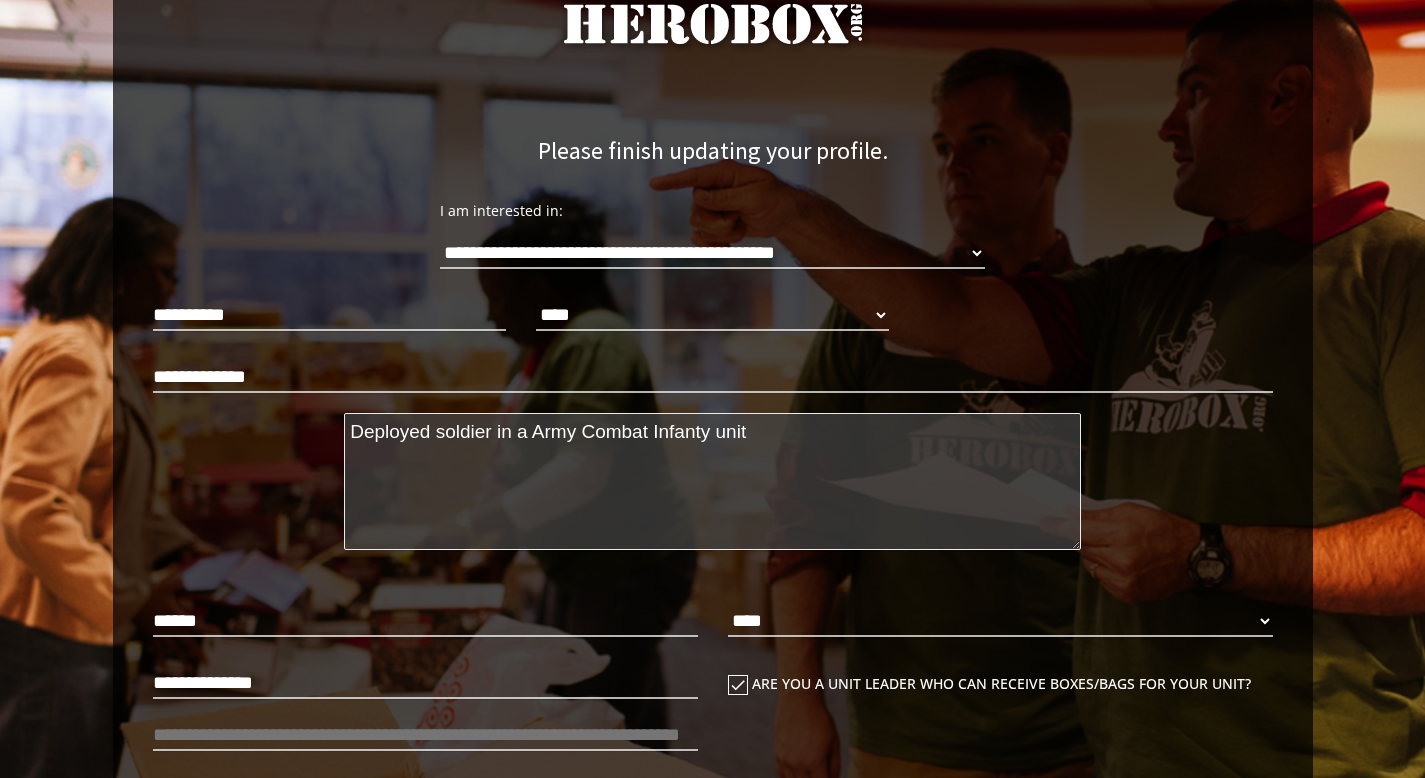 drag, startPoint x: 795, startPoint y: 440, endPoint x: 350, endPoint y: 433, distance: 445.05505 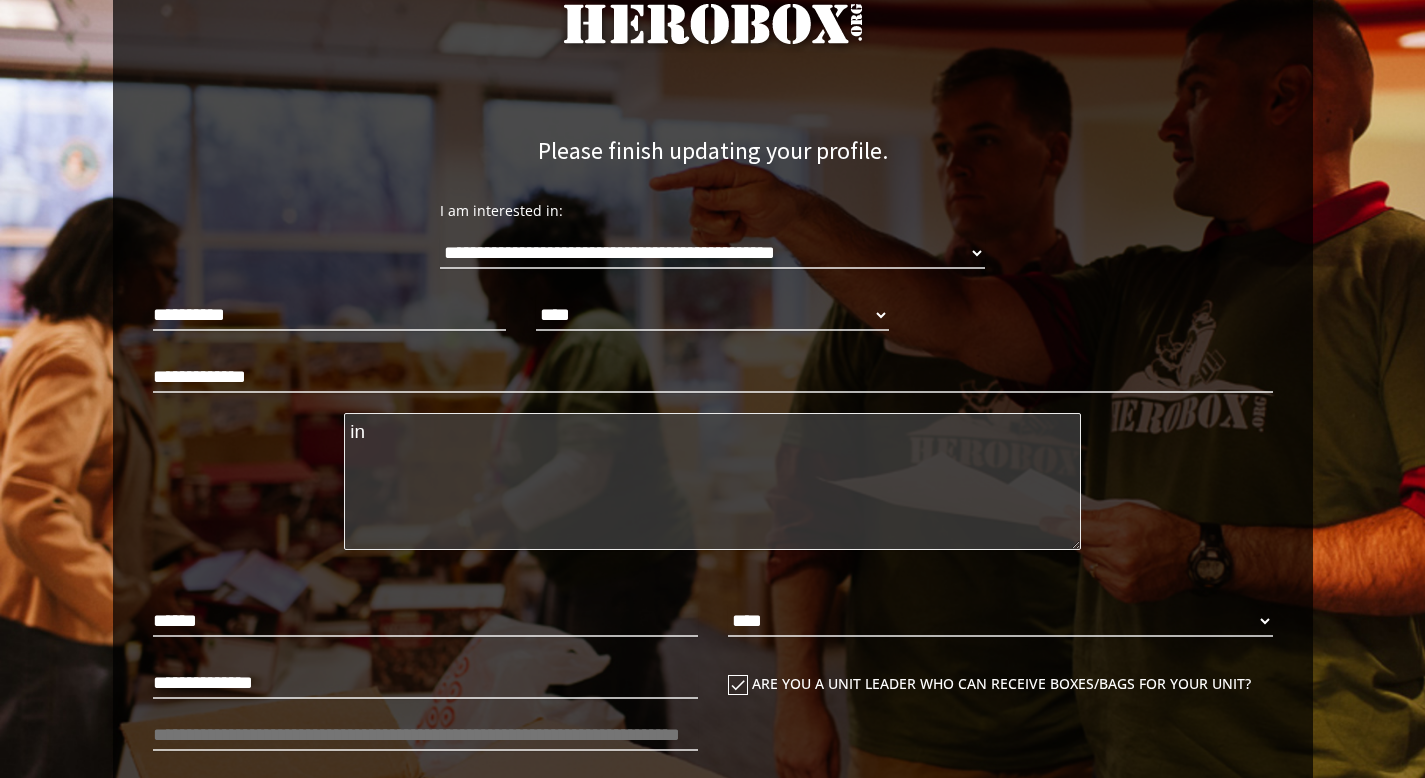 type on "i" 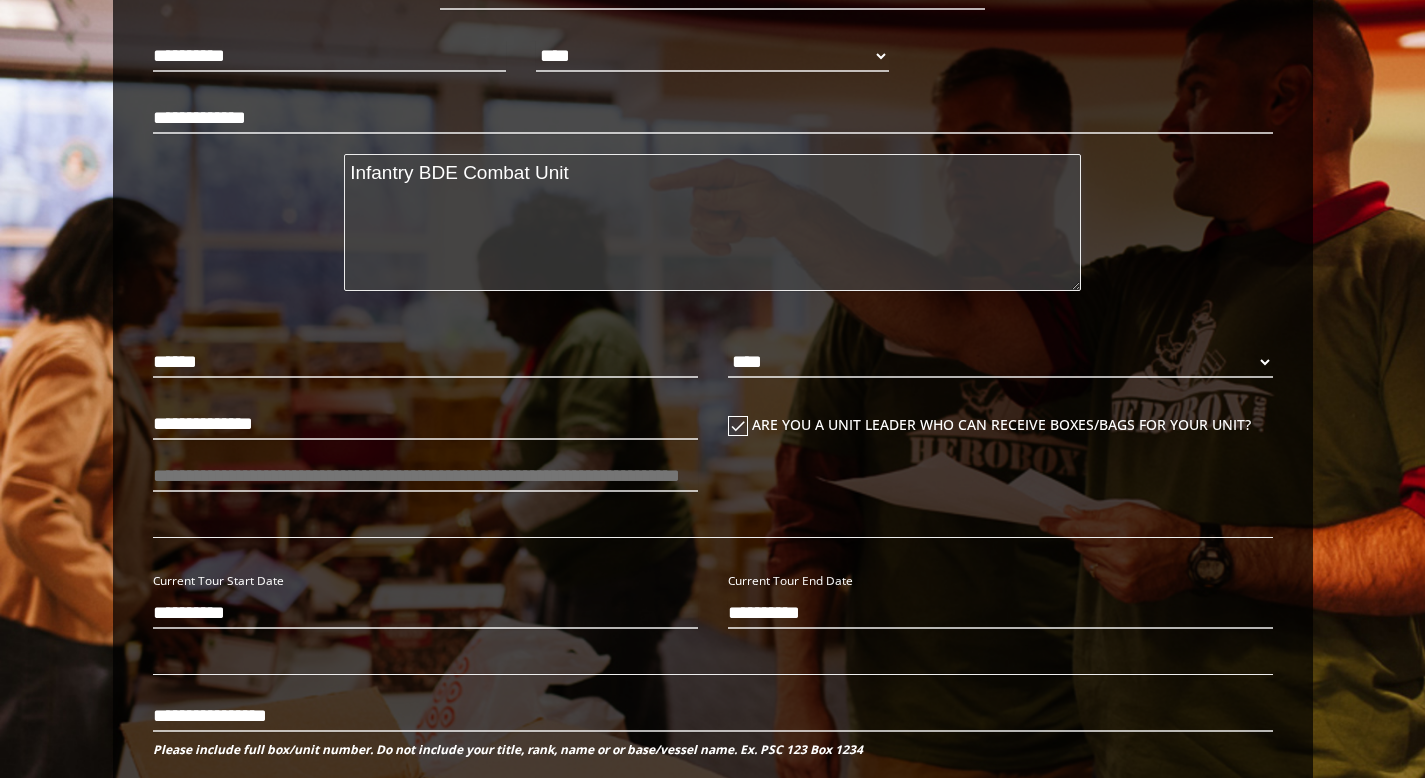 scroll, scrollTop: 870, scrollLeft: 0, axis: vertical 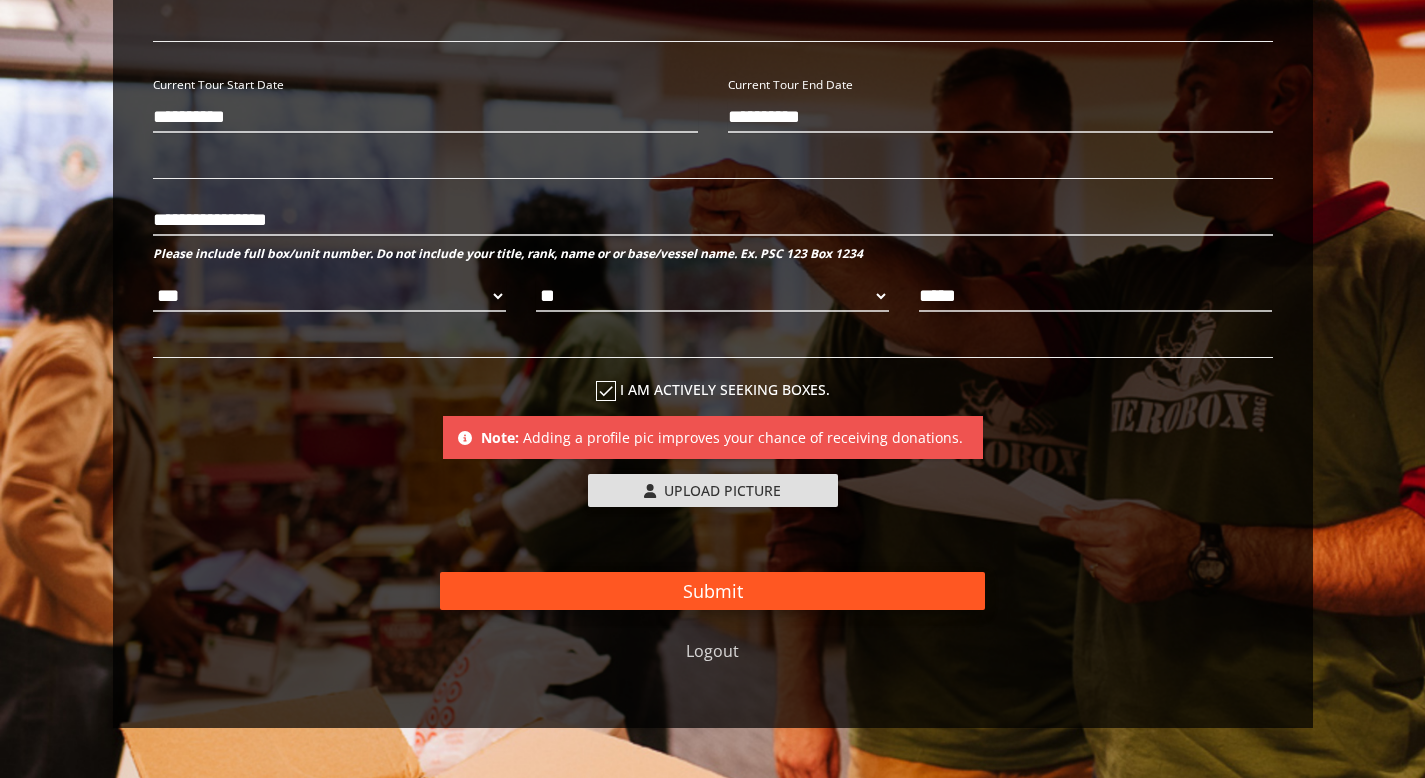 type on "Infantry BDE Combat Unit" 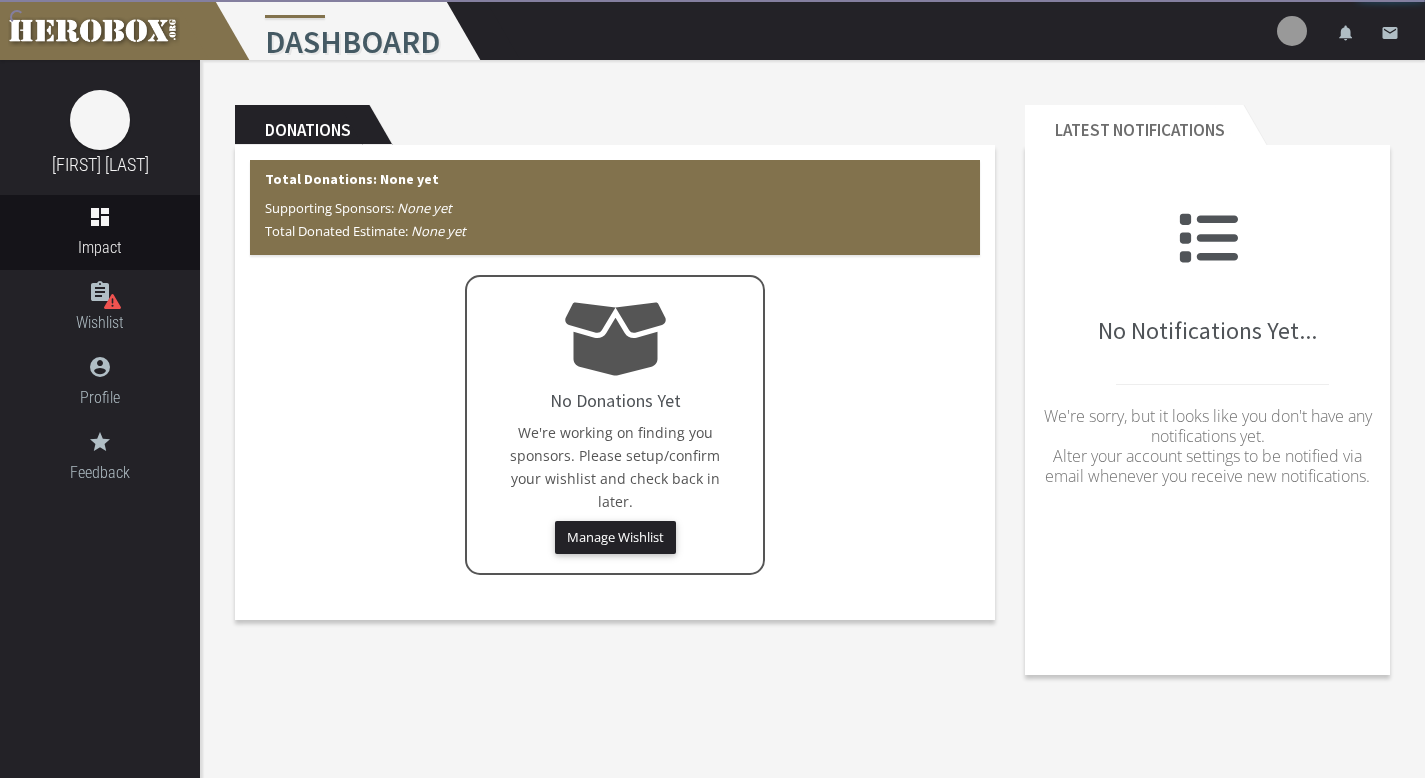 scroll, scrollTop: 0, scrollLeft: 0, axis: both 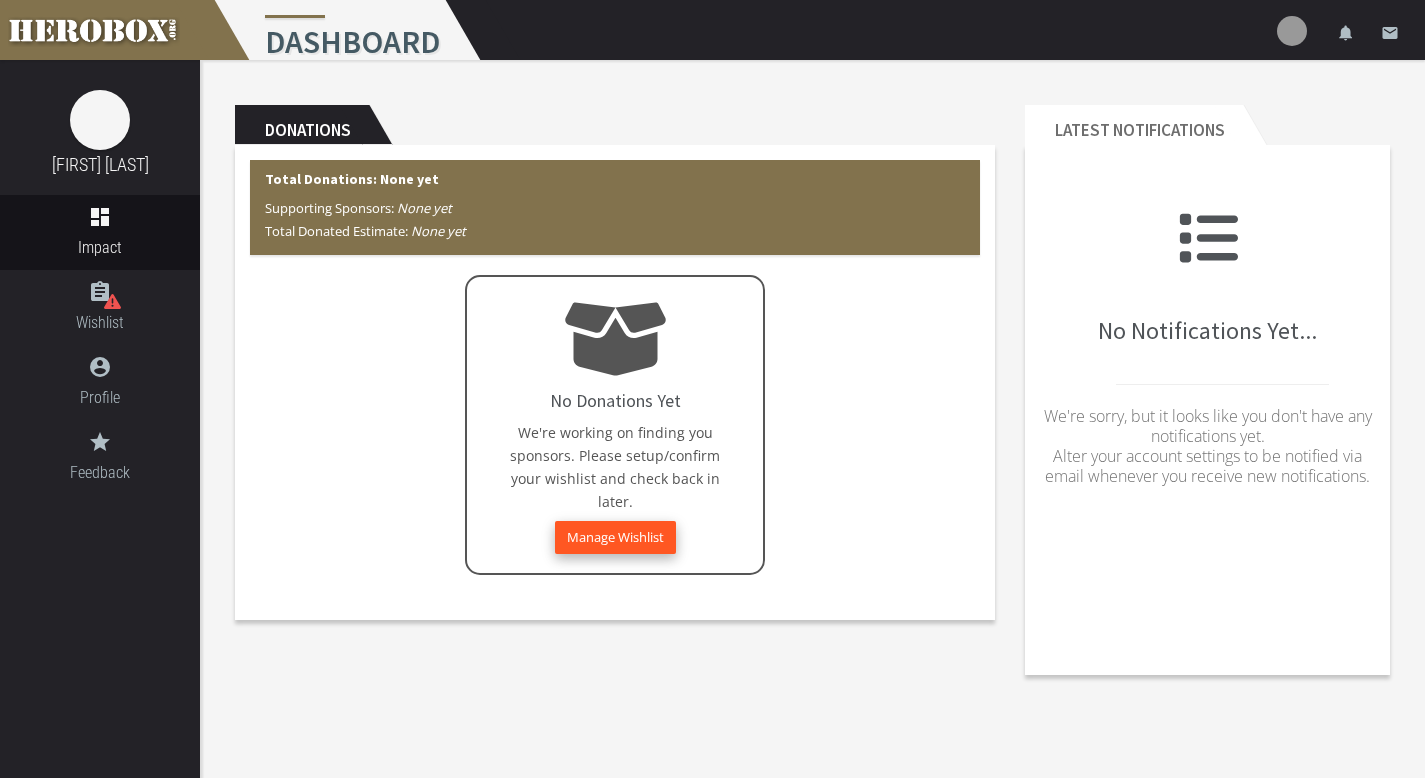 click on "Manage Wishlist" at bounding box center (615, 537) 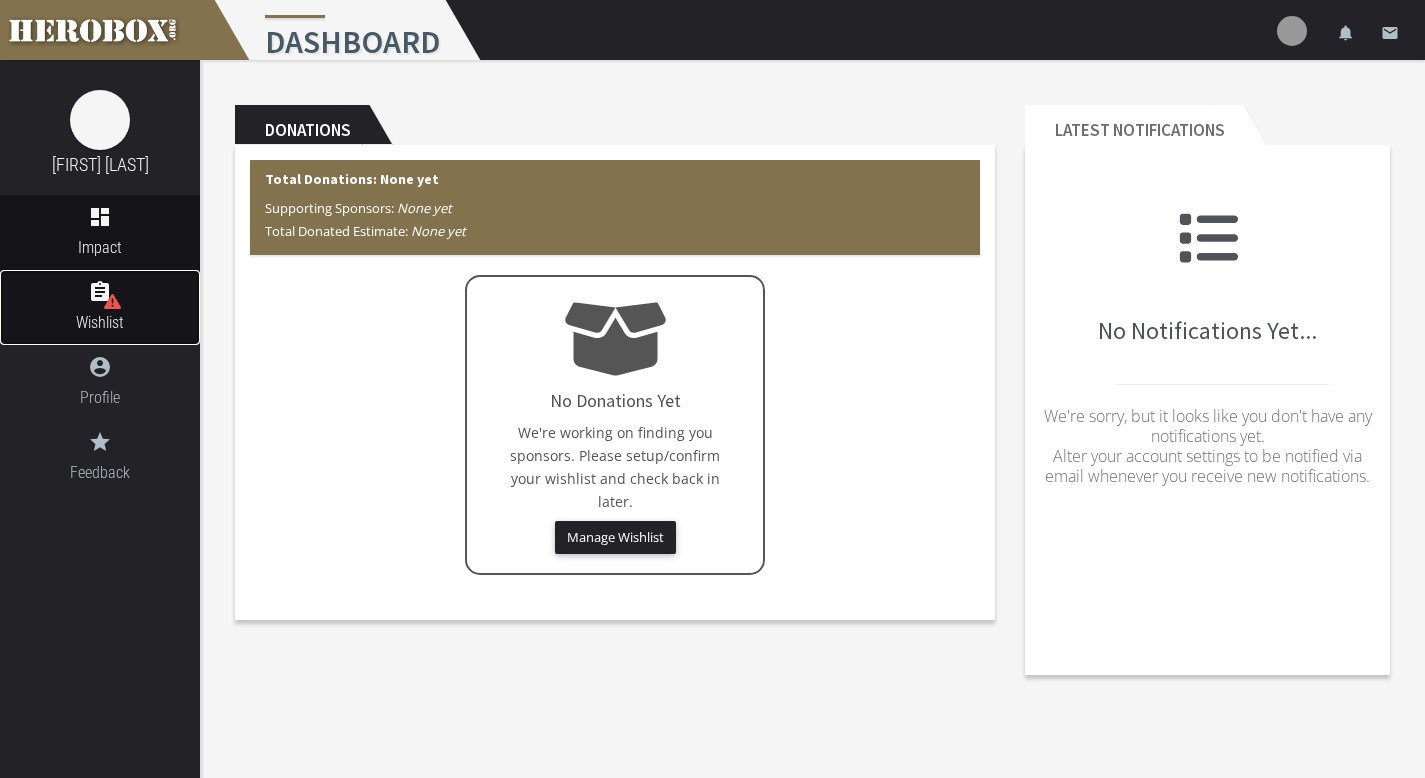 click on "assignment" at bounding box center (100, 292) 